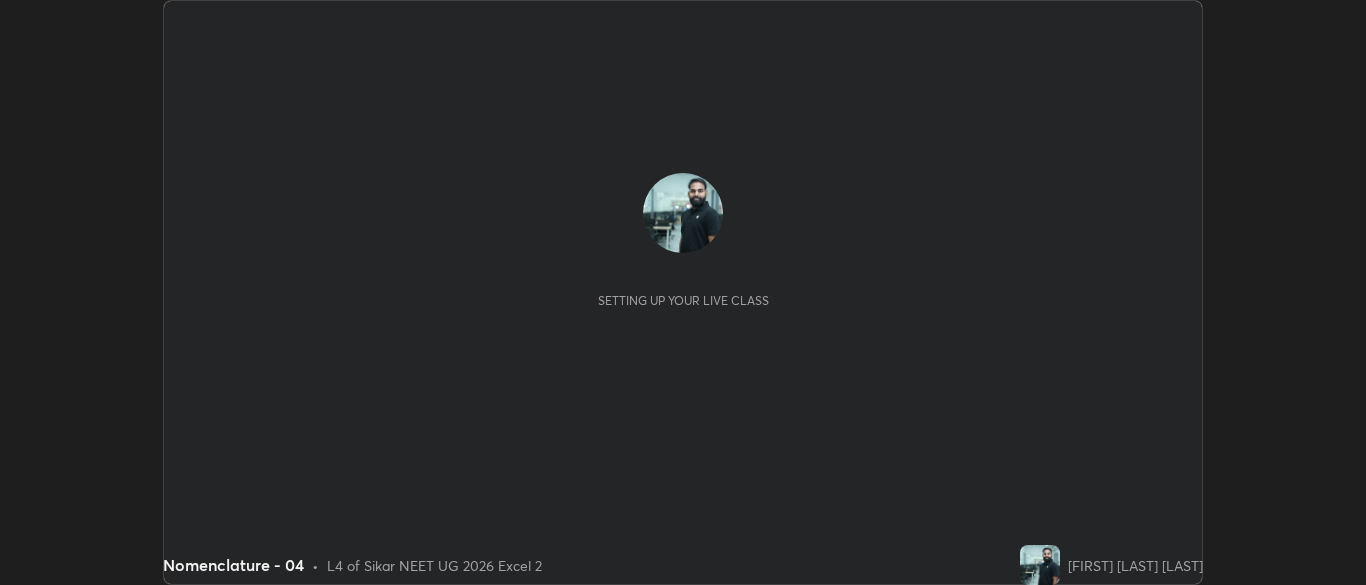 scroll, scrollTop: 0, scrollLeft: 0, axis: both 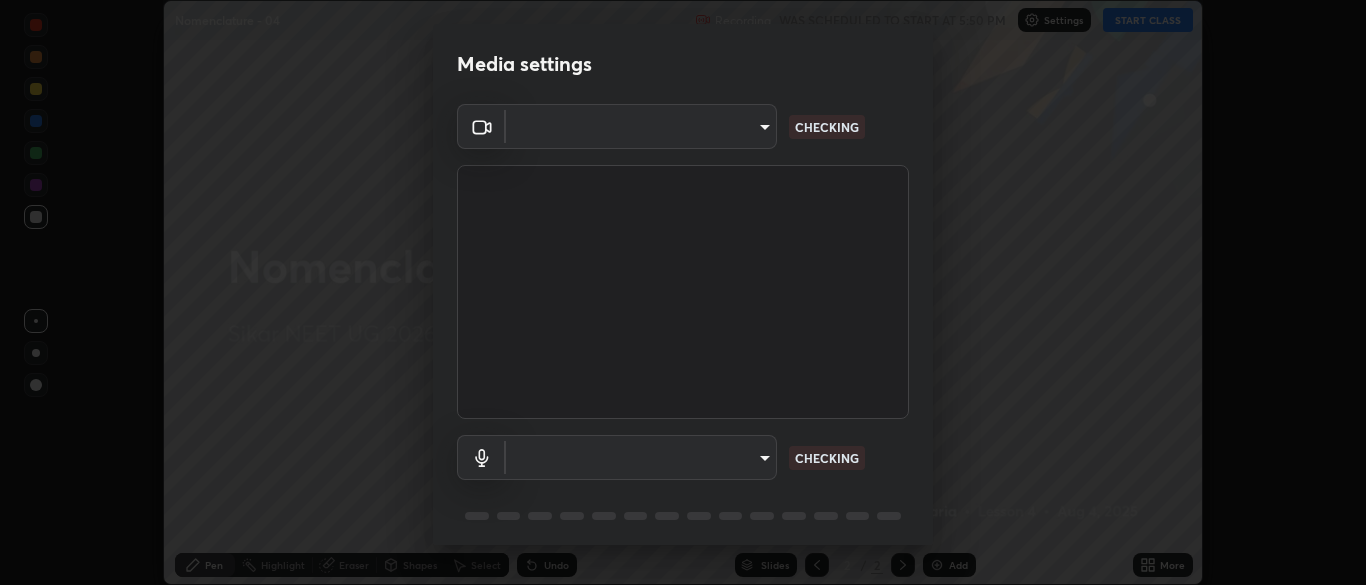 type on "9f7a4544aaacbcd4381e567f9a6248e831ab3dced2a3088c8a78f5f4030a63dd" 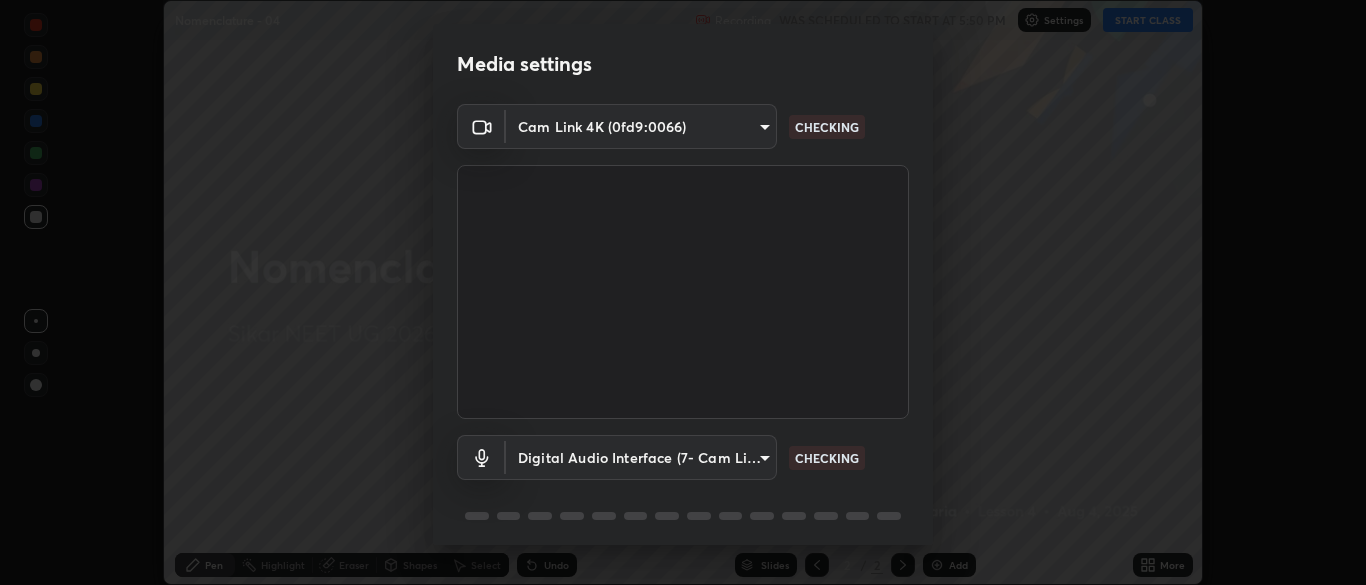 scroll, scrollTop: 71, scrollLeft: 0, axis: vertical 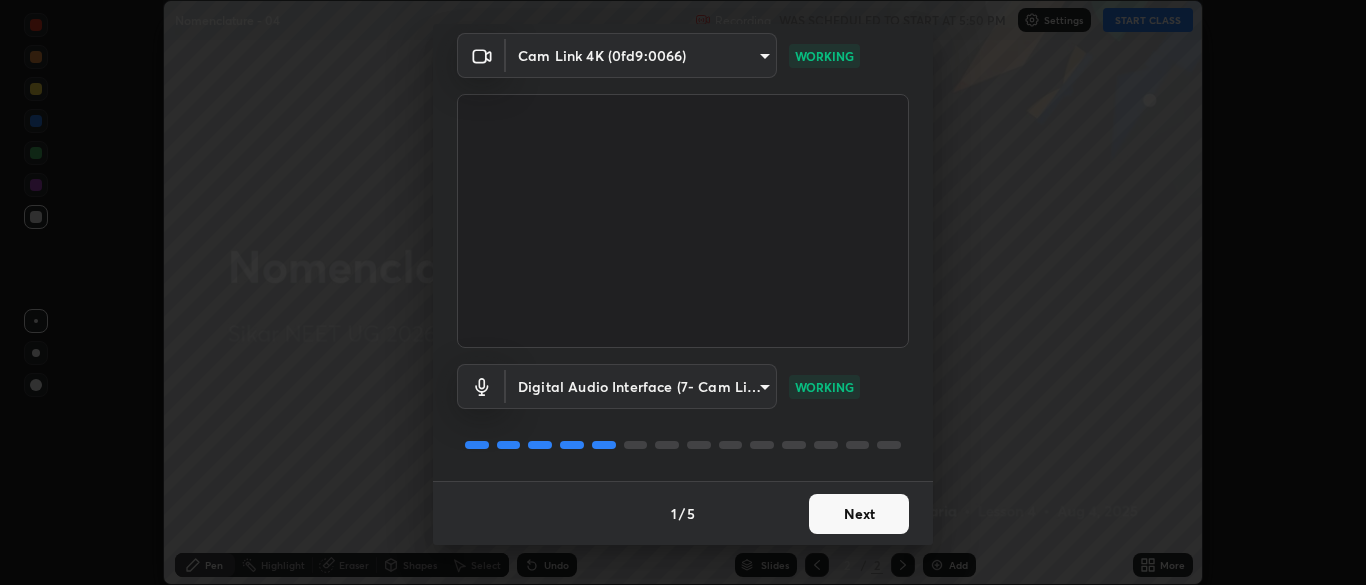 click on "Next" at bounding box center (859, 514) 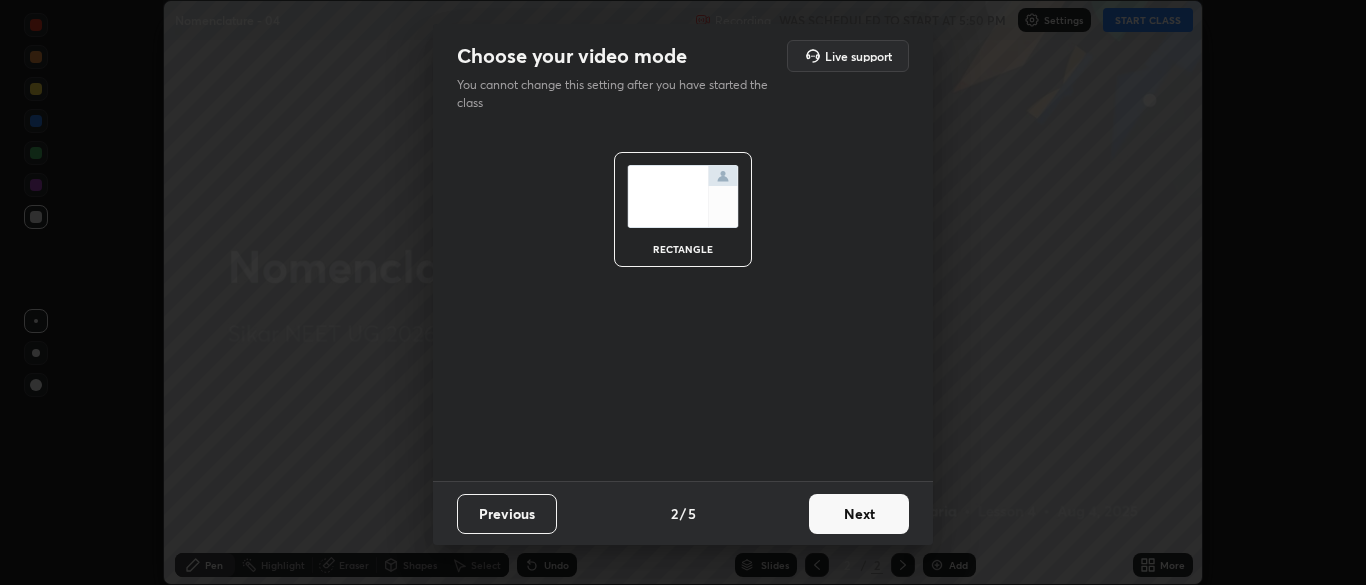 scroll, scrollTop: 0, scrollLeft: 0, axis: both 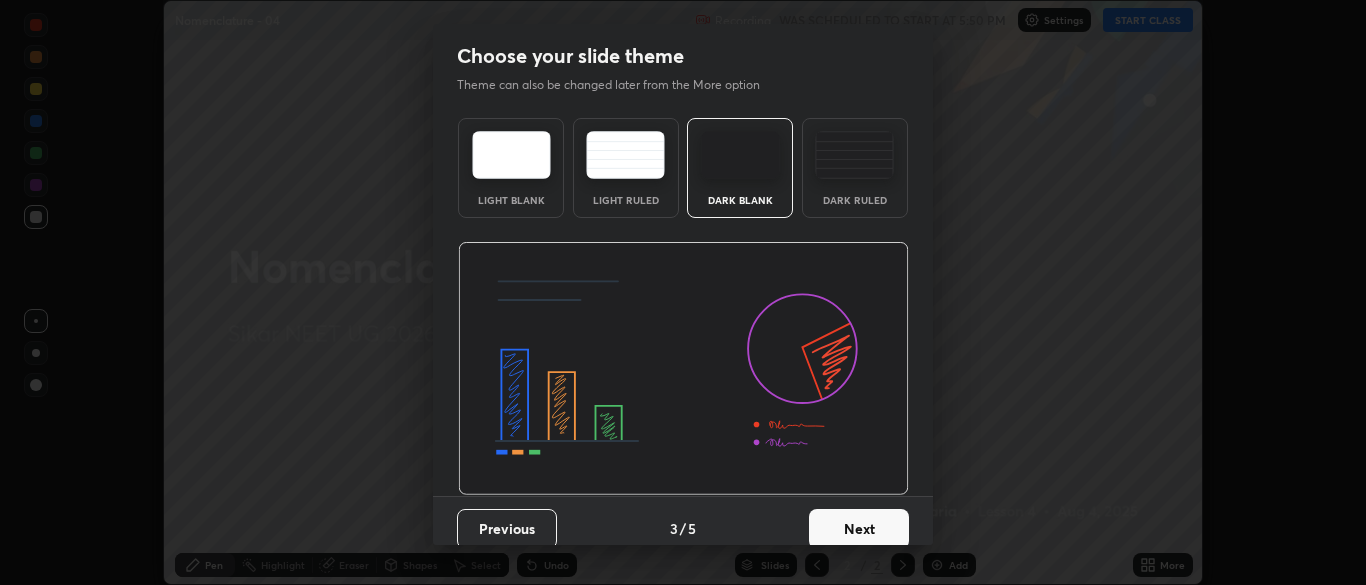 click on "Next" at bounding box center [859, 529] 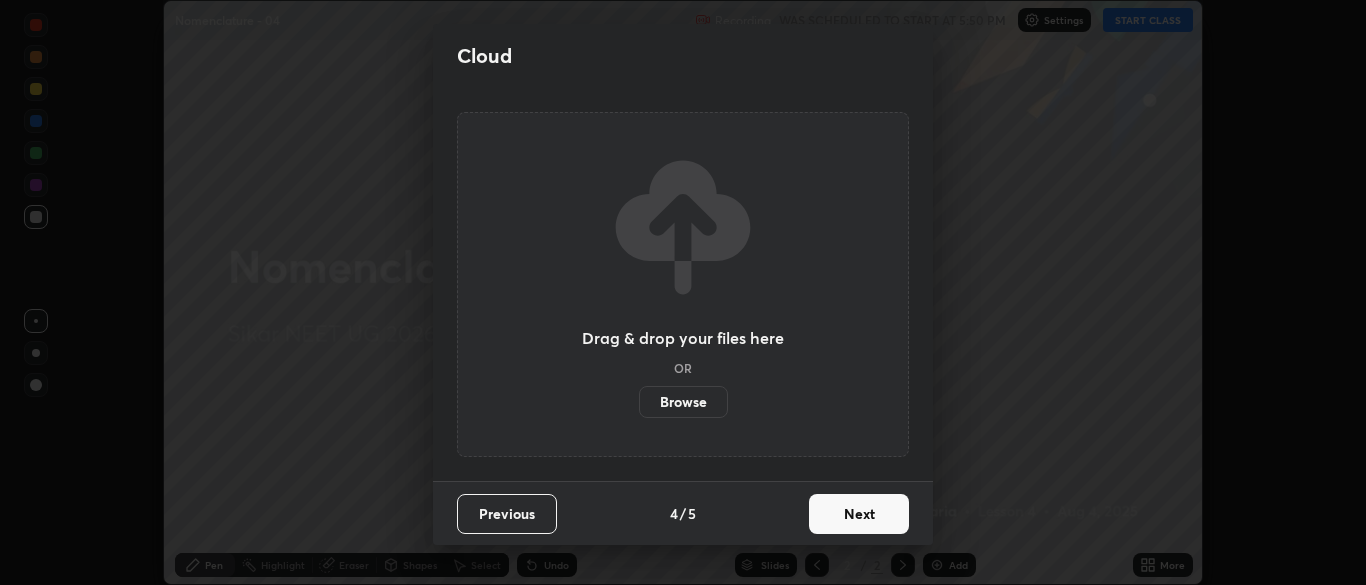click on "Next" at bounding box center [859, 514] 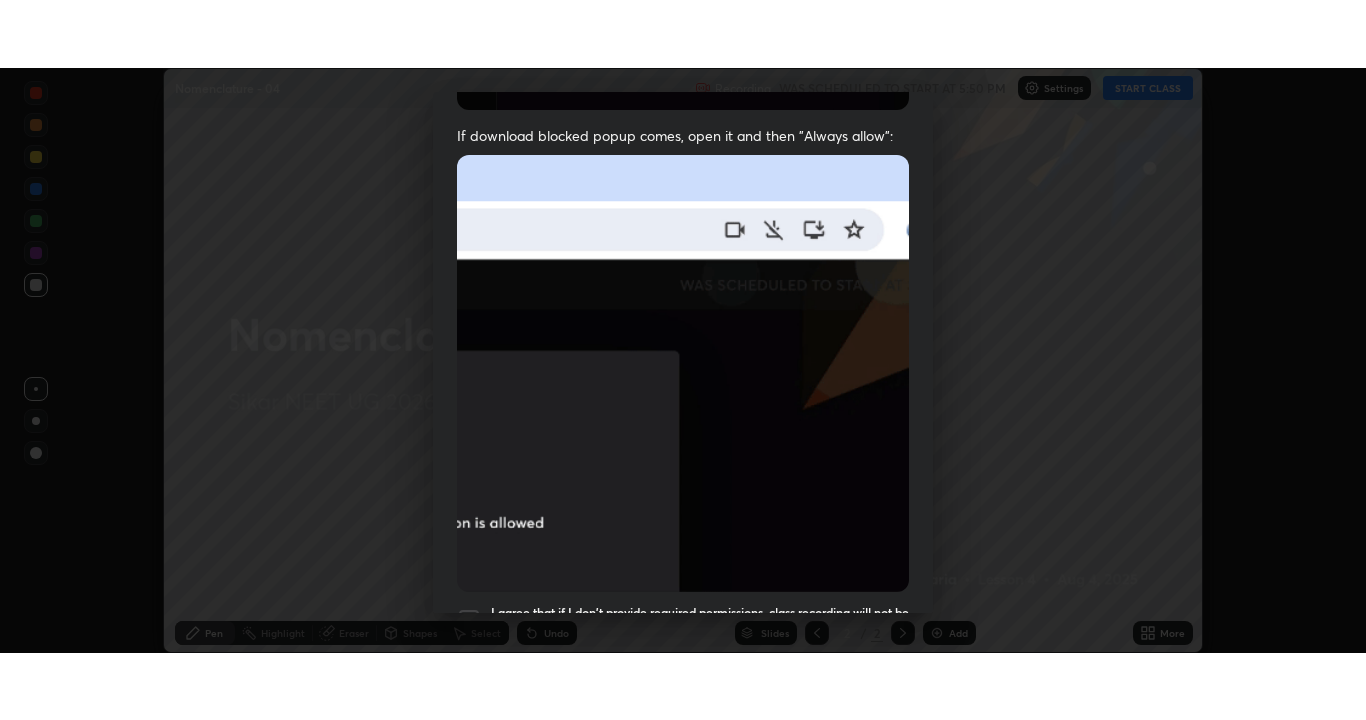 scroll, scrollTop: 479, scrollLeft: 0, axis: vertical 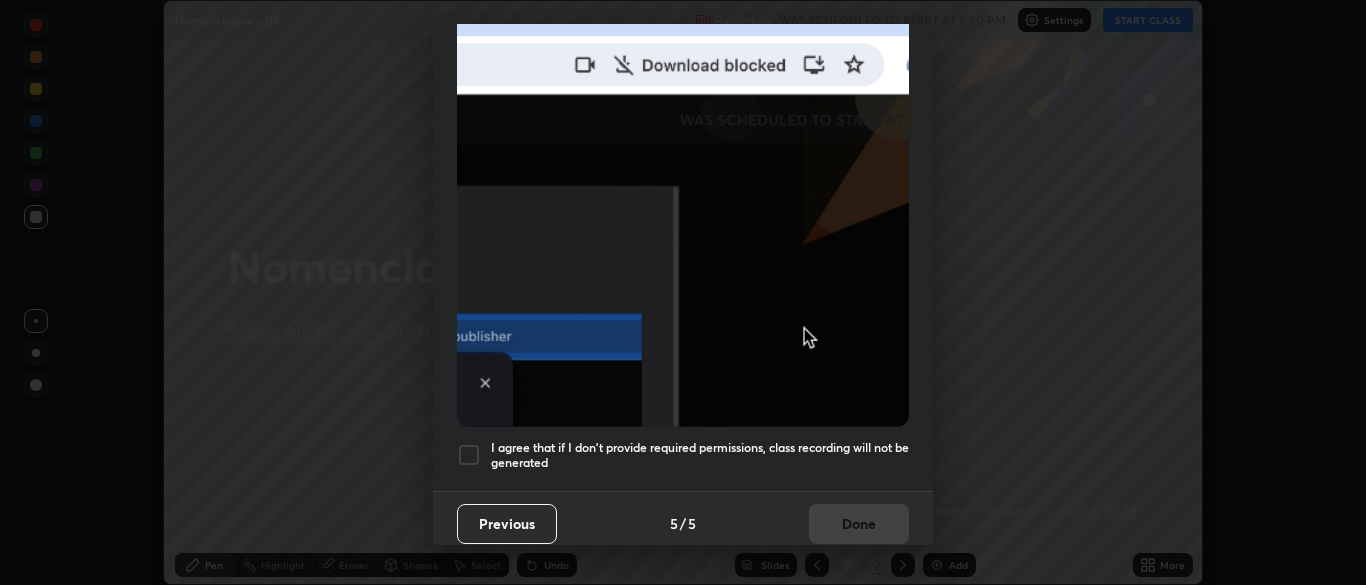 click on "I agree that if I don't provide required permissions, class recording will not be generated" at bounding box center (700, 455) 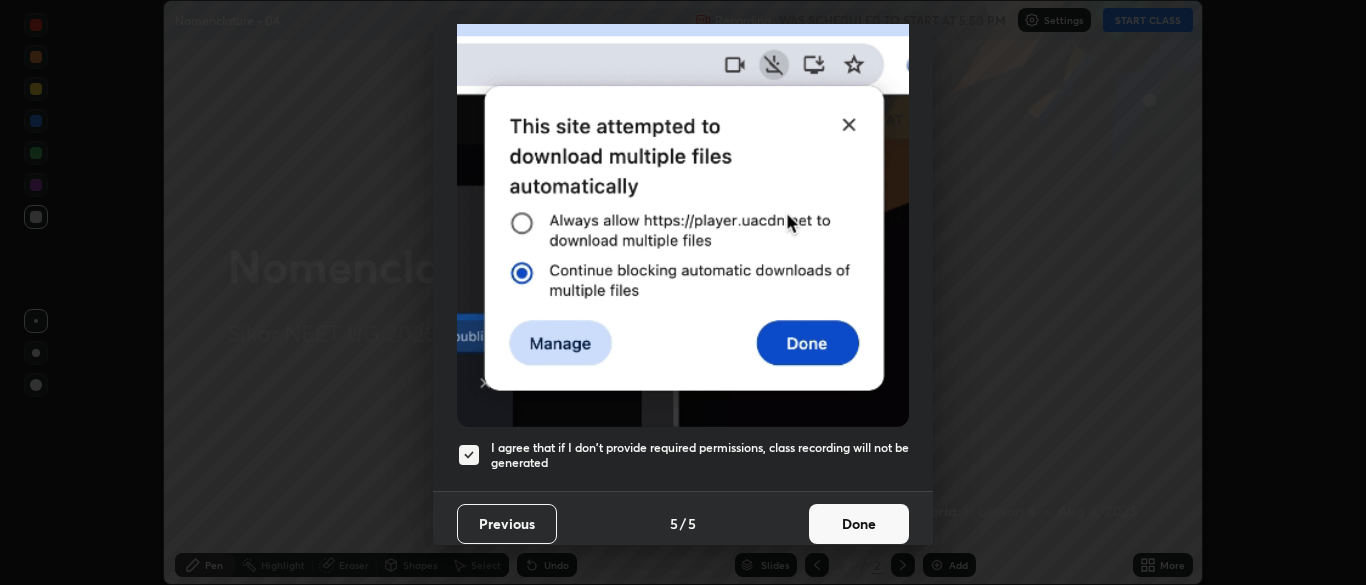 click on "Done" at bounding box center (859, 524) 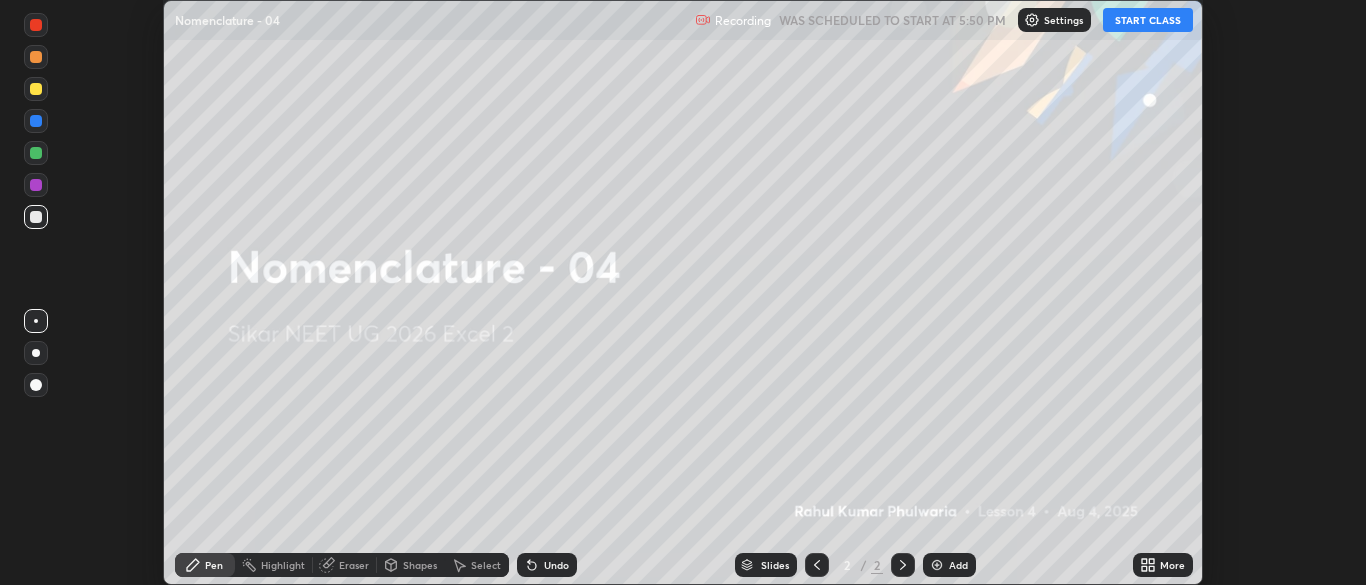 click 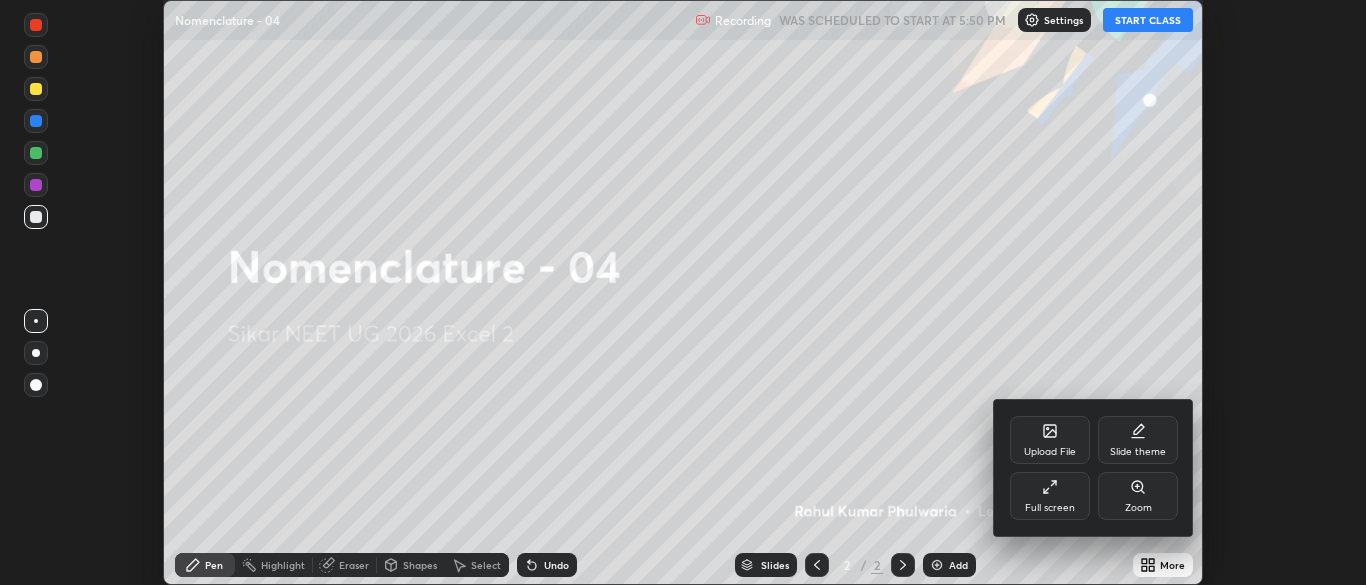 click on "Full screen" at bounding box center (1050, 496) 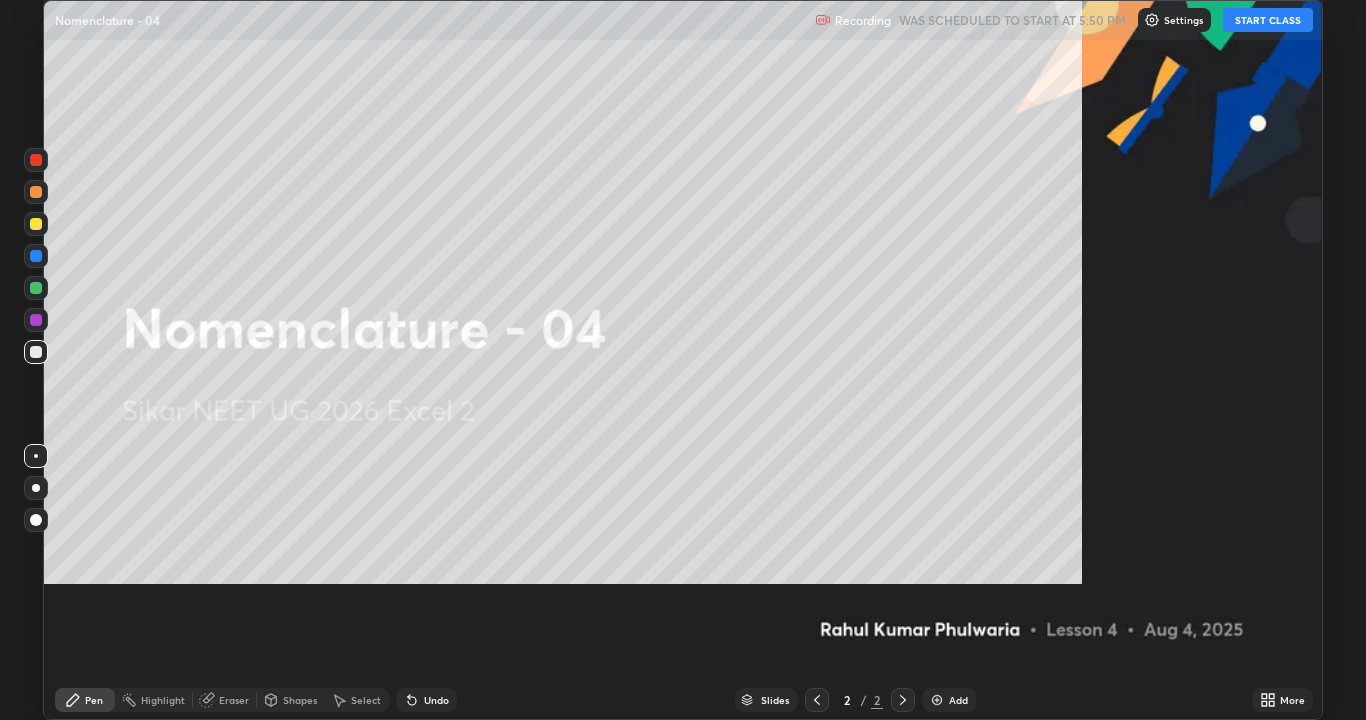 scroll, scrollTop: 99280, scrollLeft: 98634, axis: both 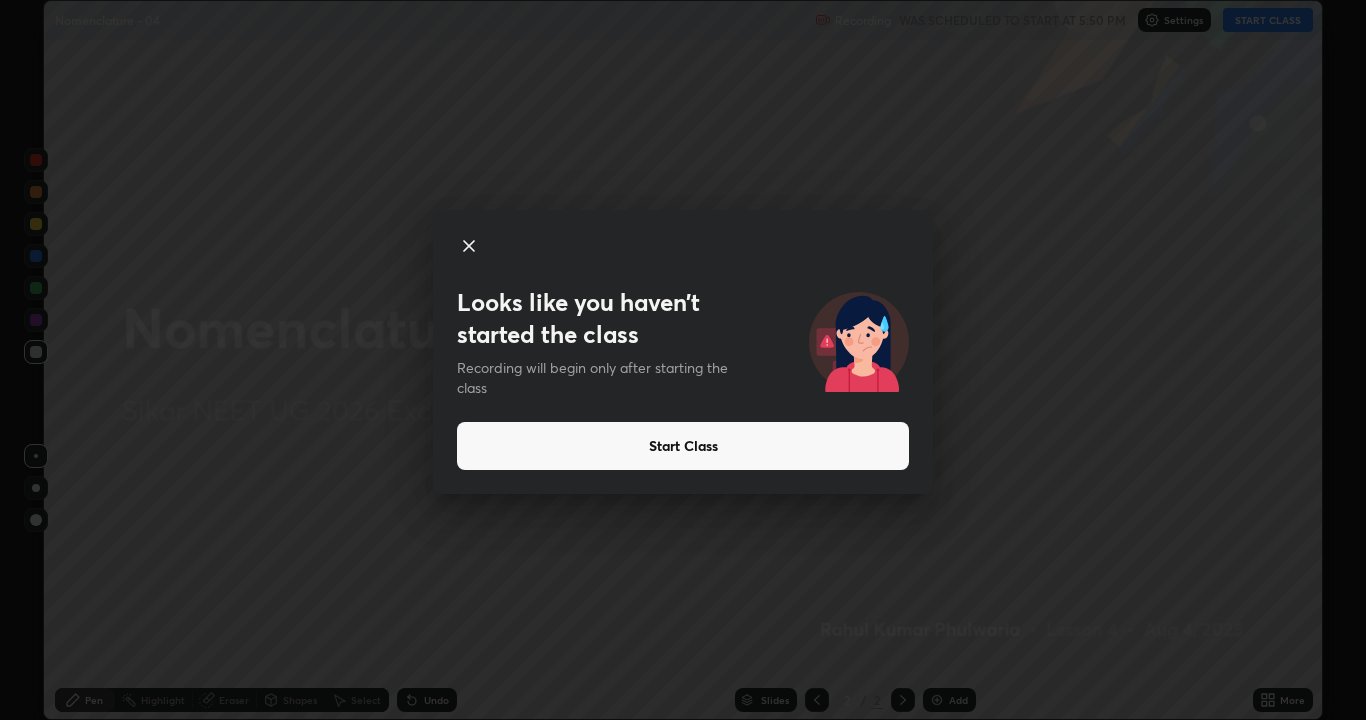 click on "Start Class" at bounding box center (683, 446) 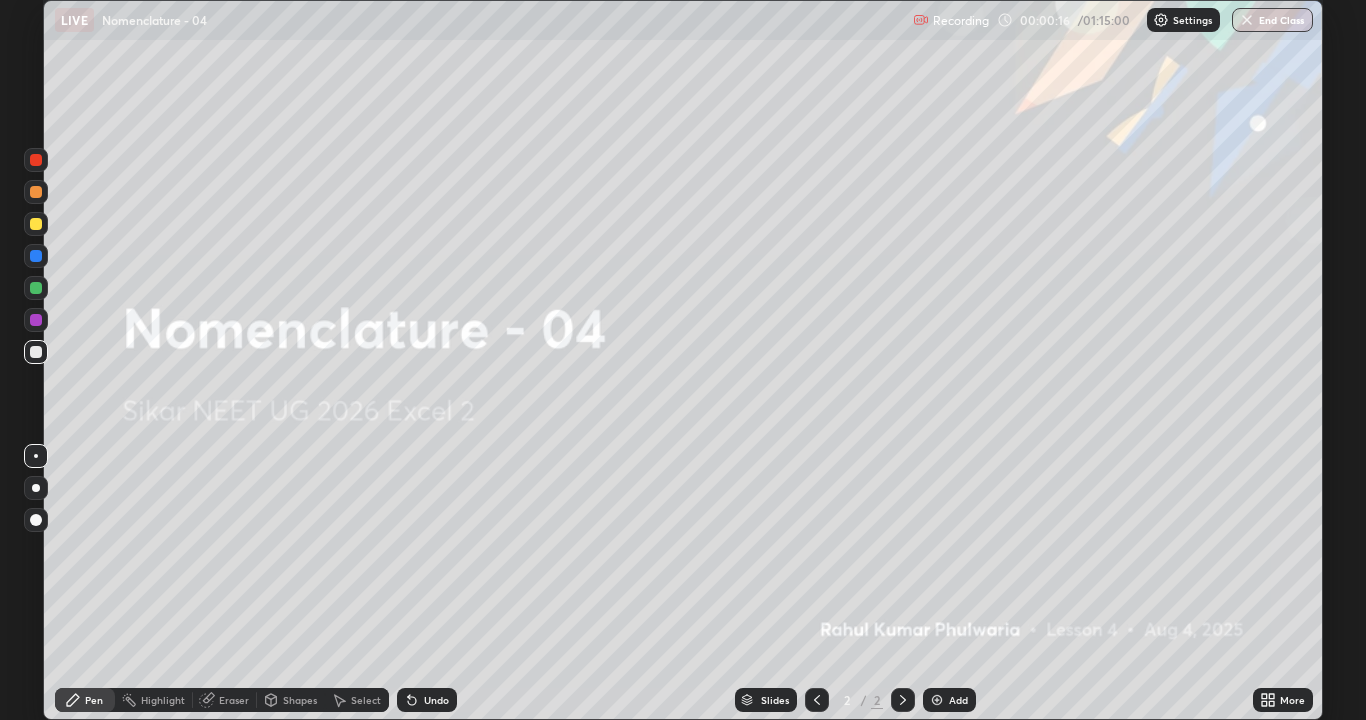 click at bounding box center [937, 700] 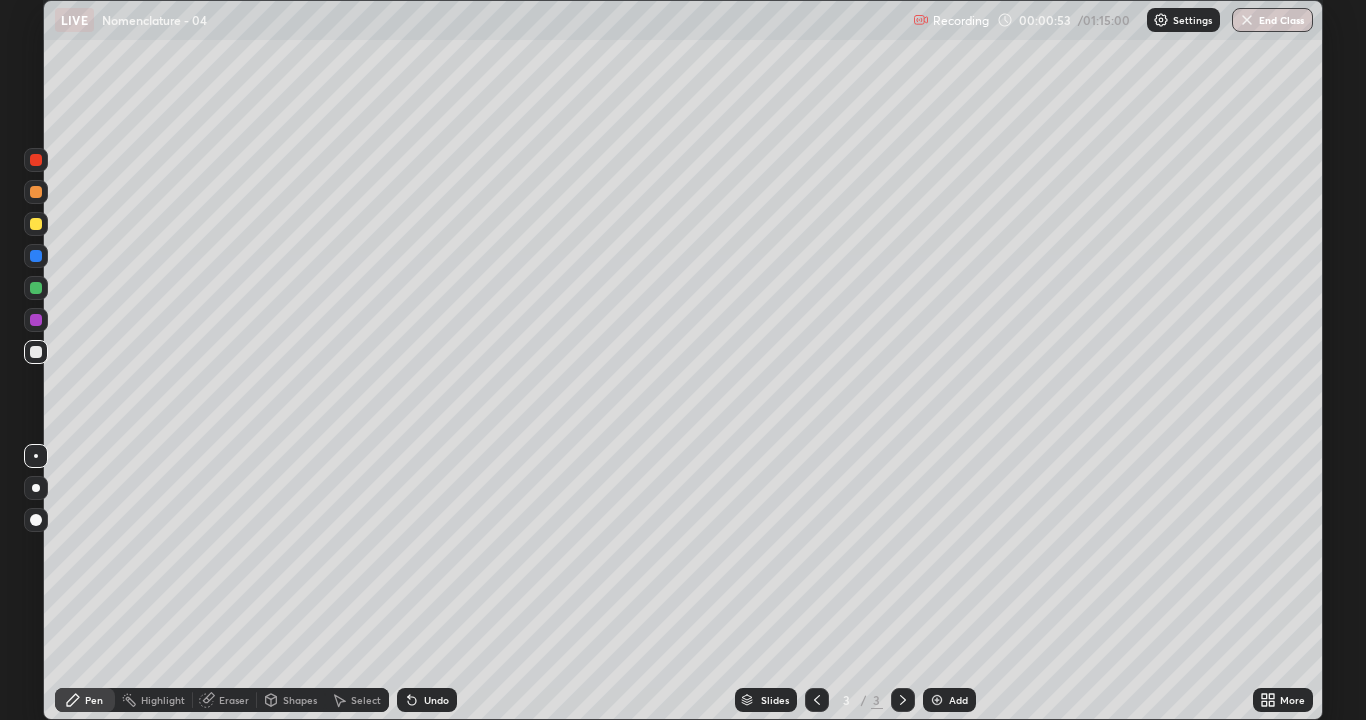 click at bounding box center (36, 160) 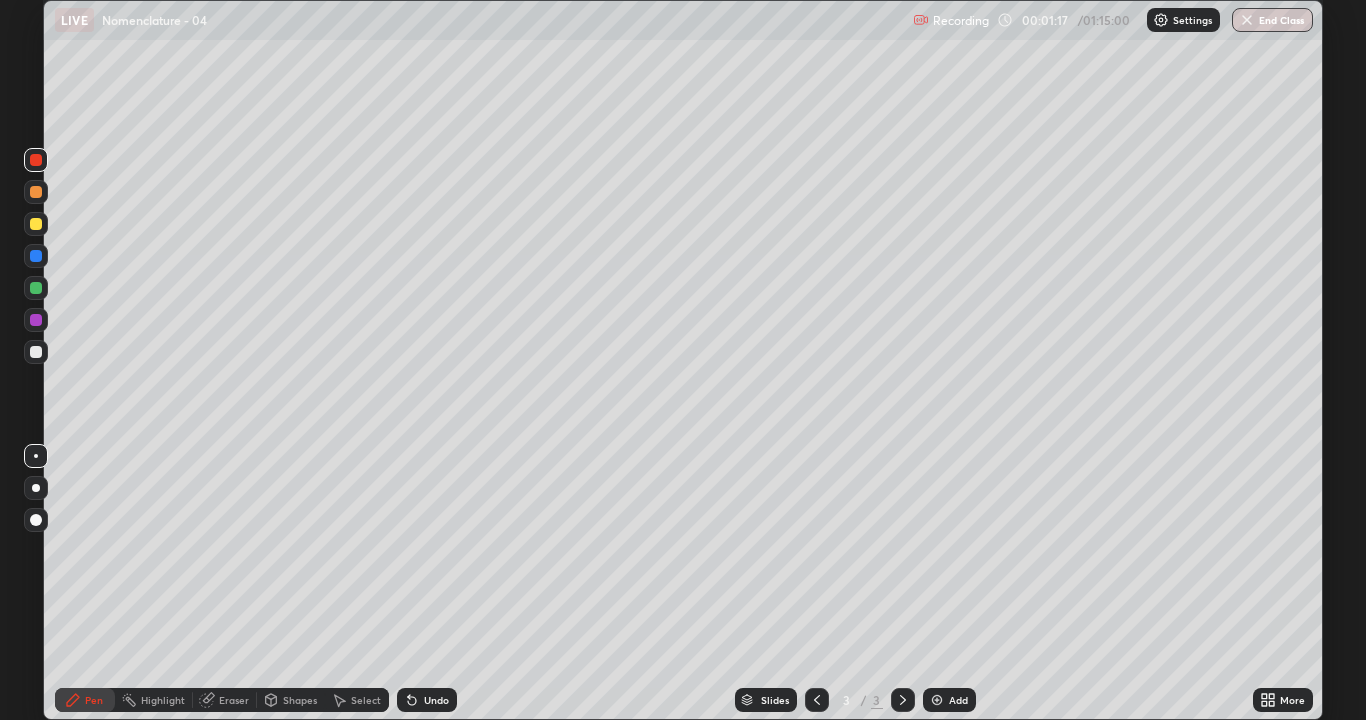 click at bounding box center (36, 288) 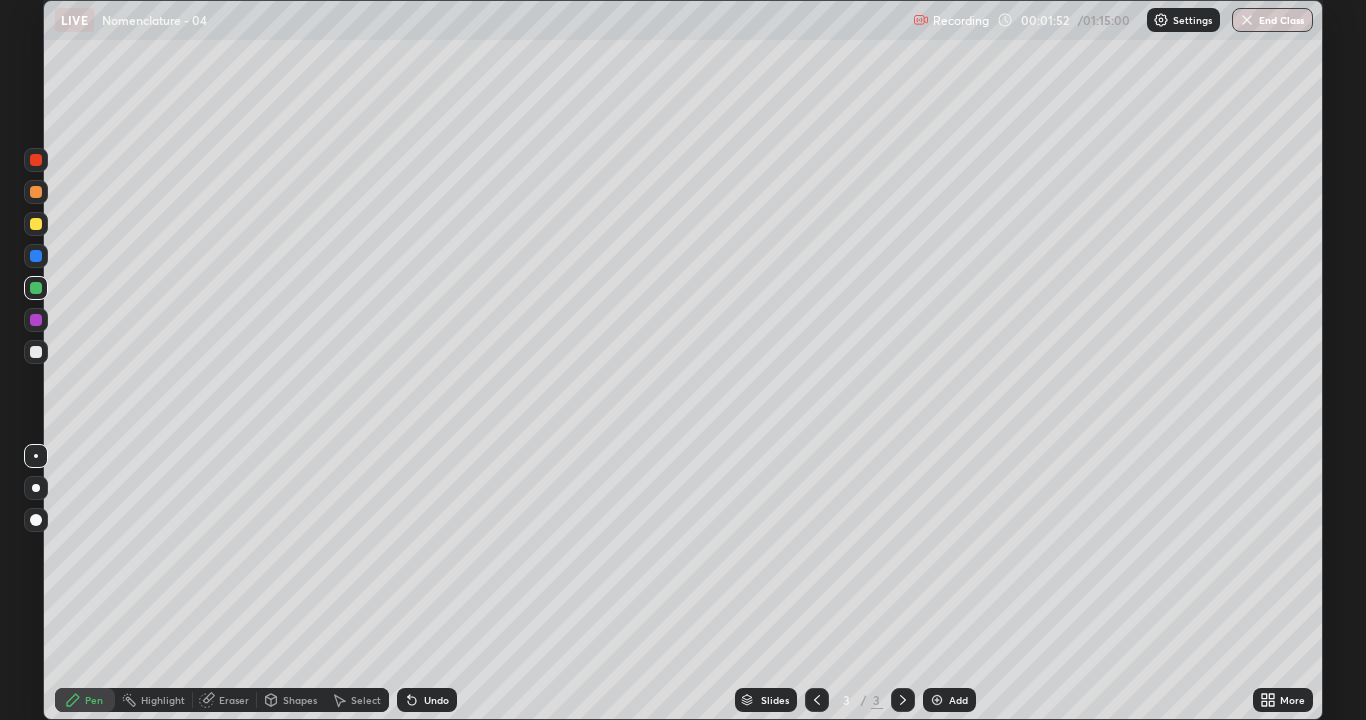 click at bounding box center [36, 160] 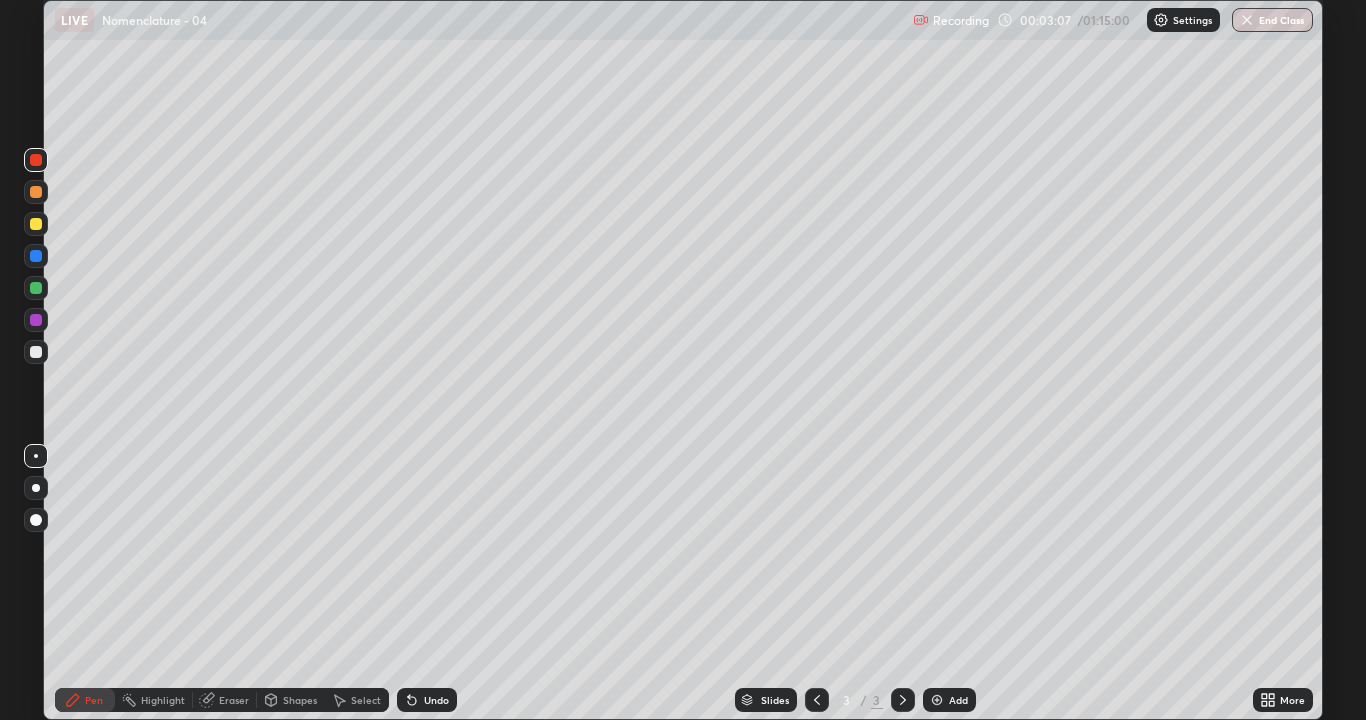 click at bounding box center (36, 288) 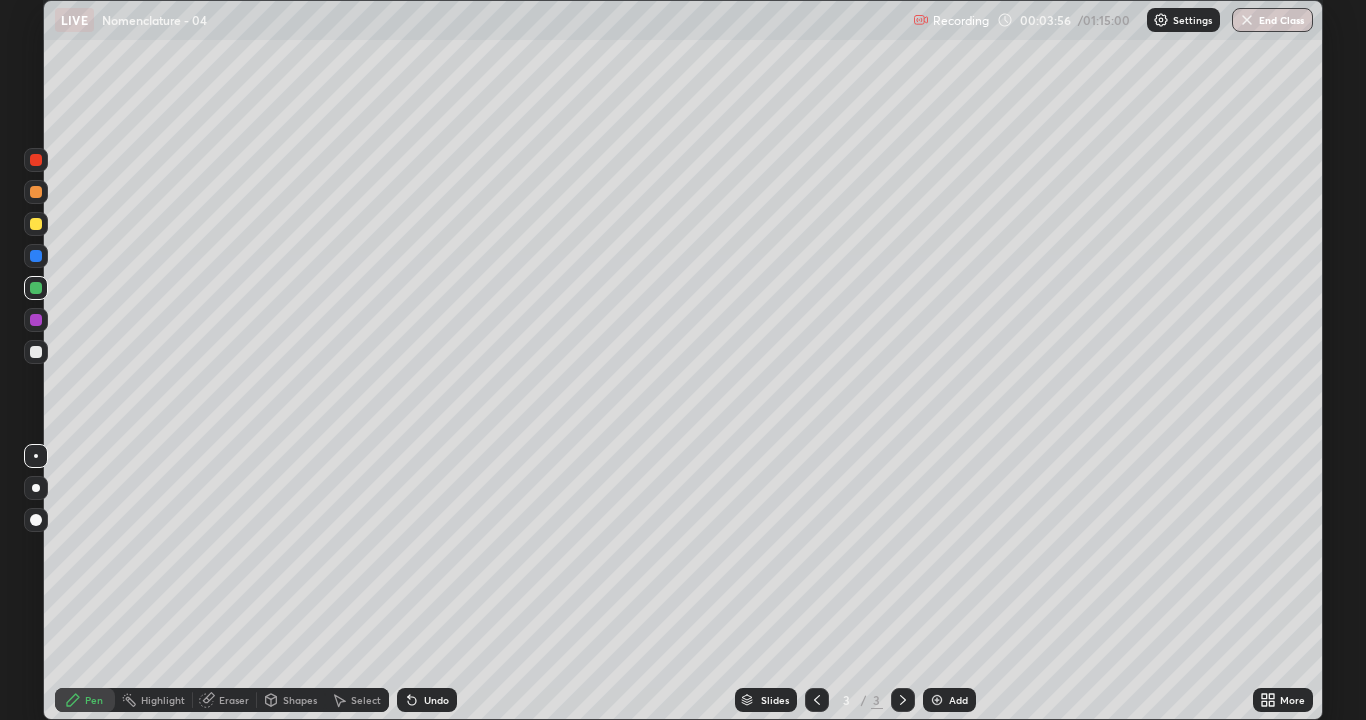 click at bounding box center (36, 352) 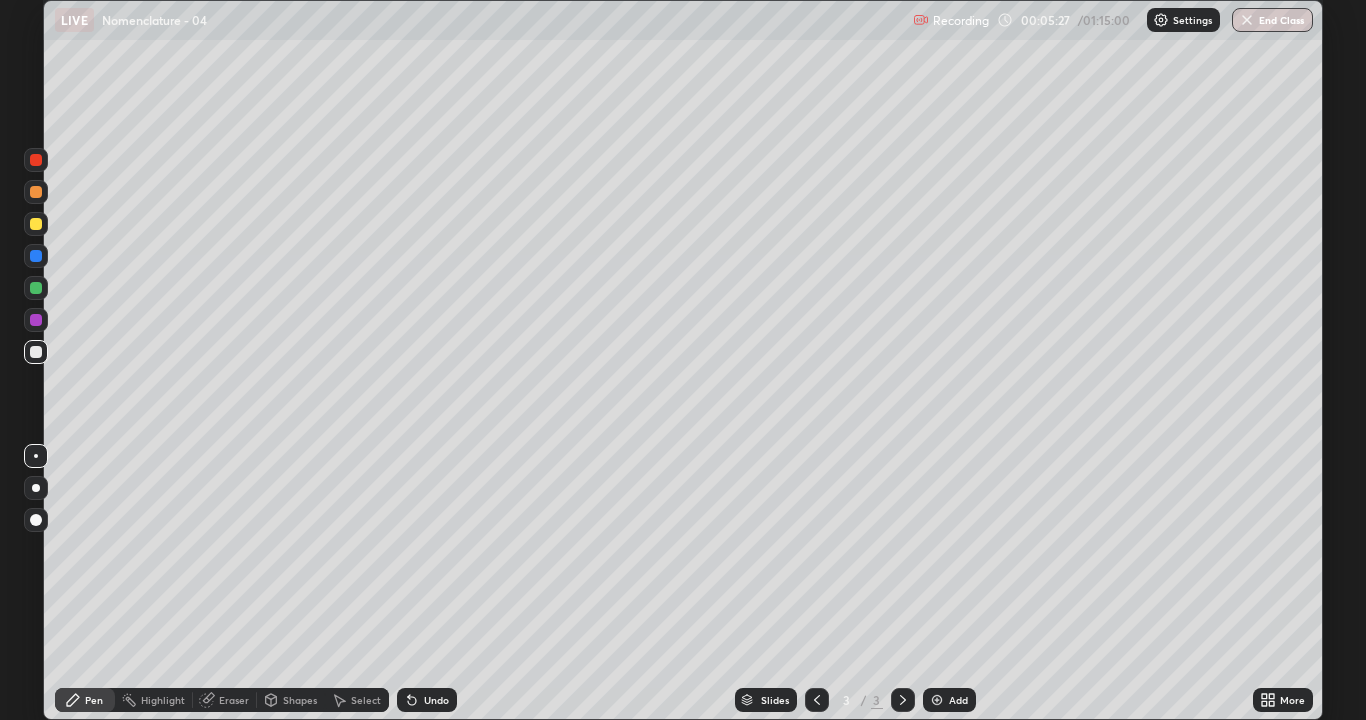 click on "Add" at bounding box center [949, 700] 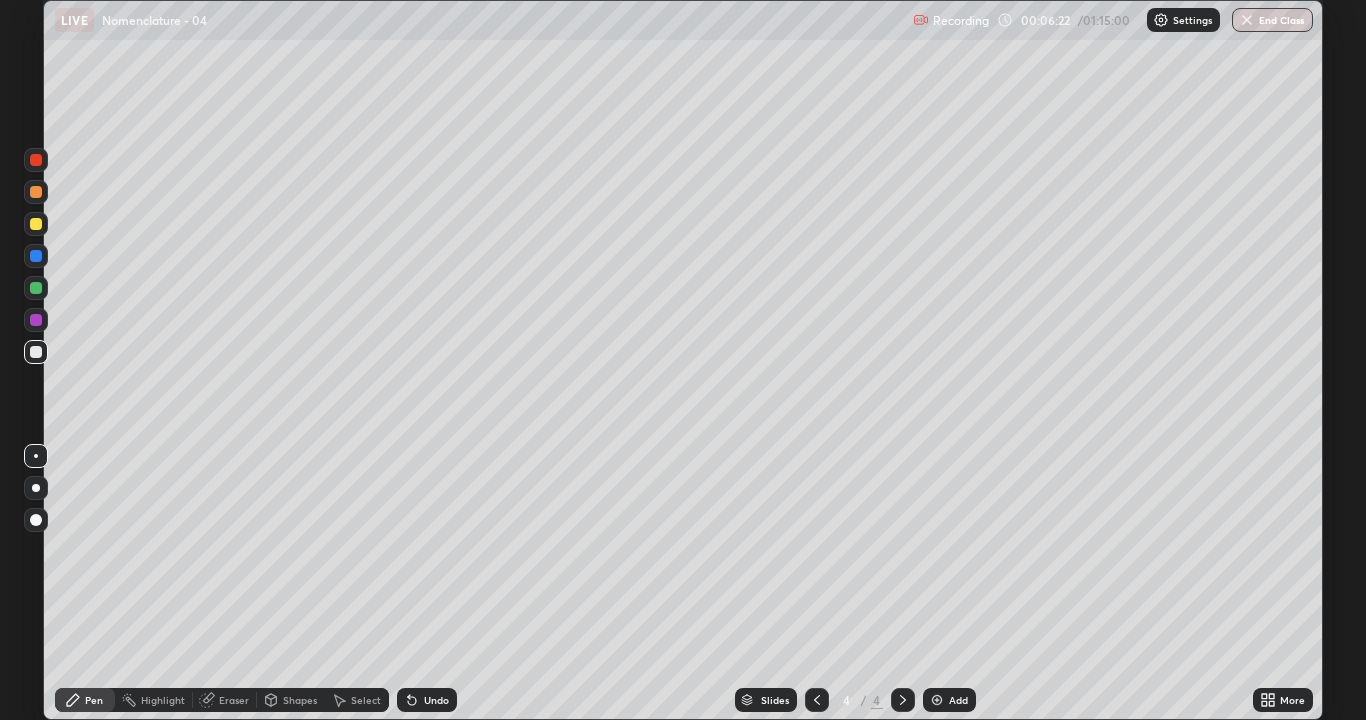 click 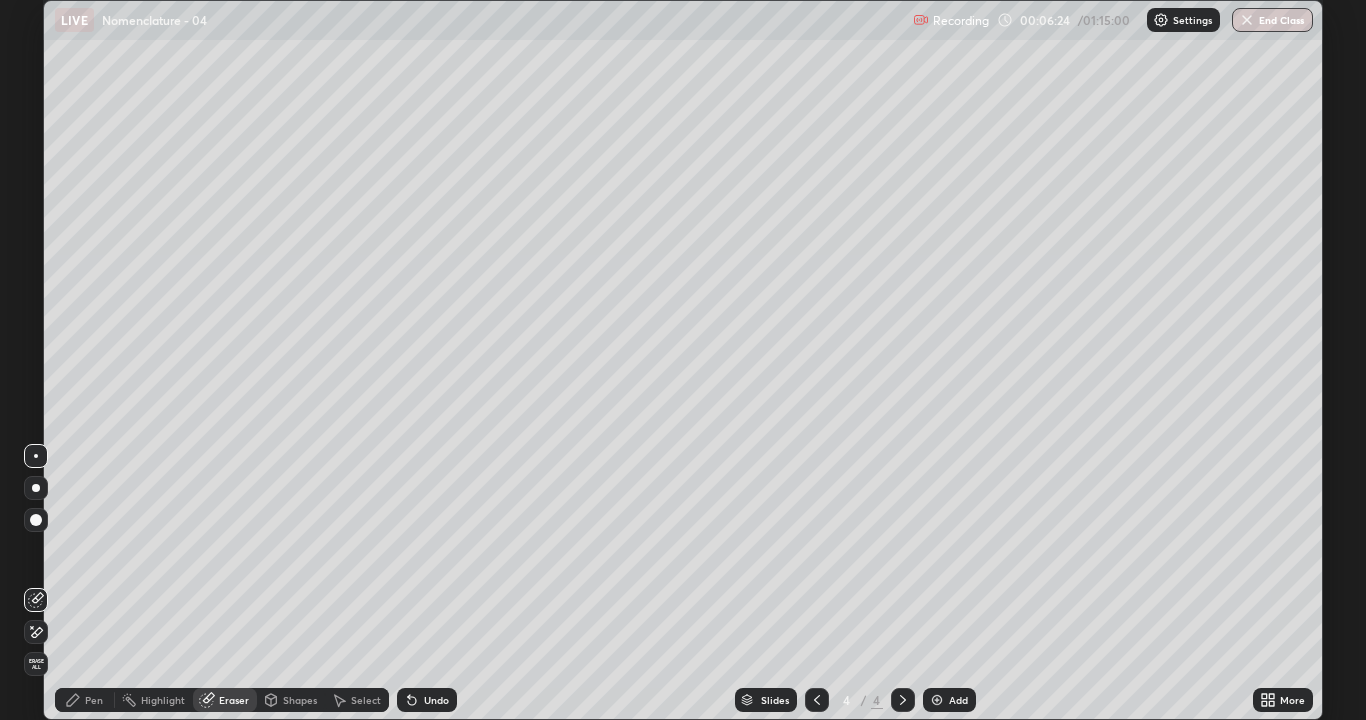 click on "Pen" at bounding box center (94, 700) 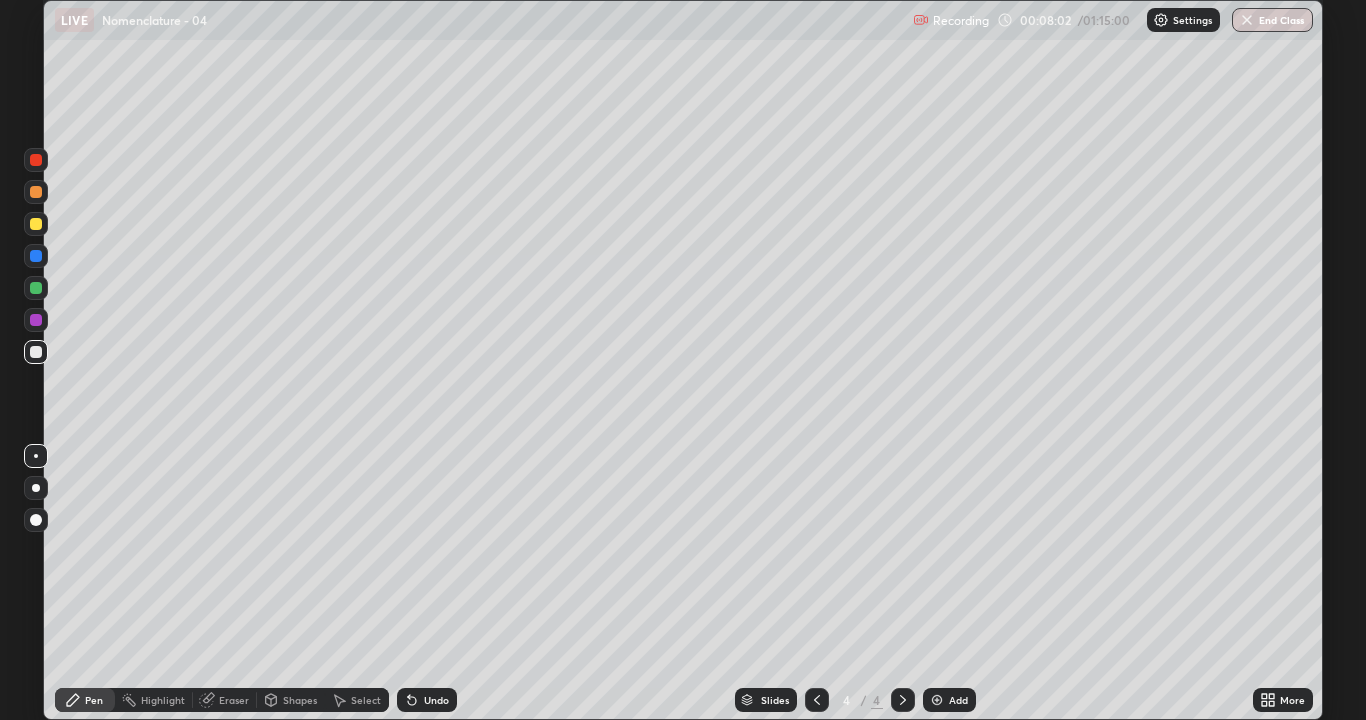 click at bounding box center (36, 288) 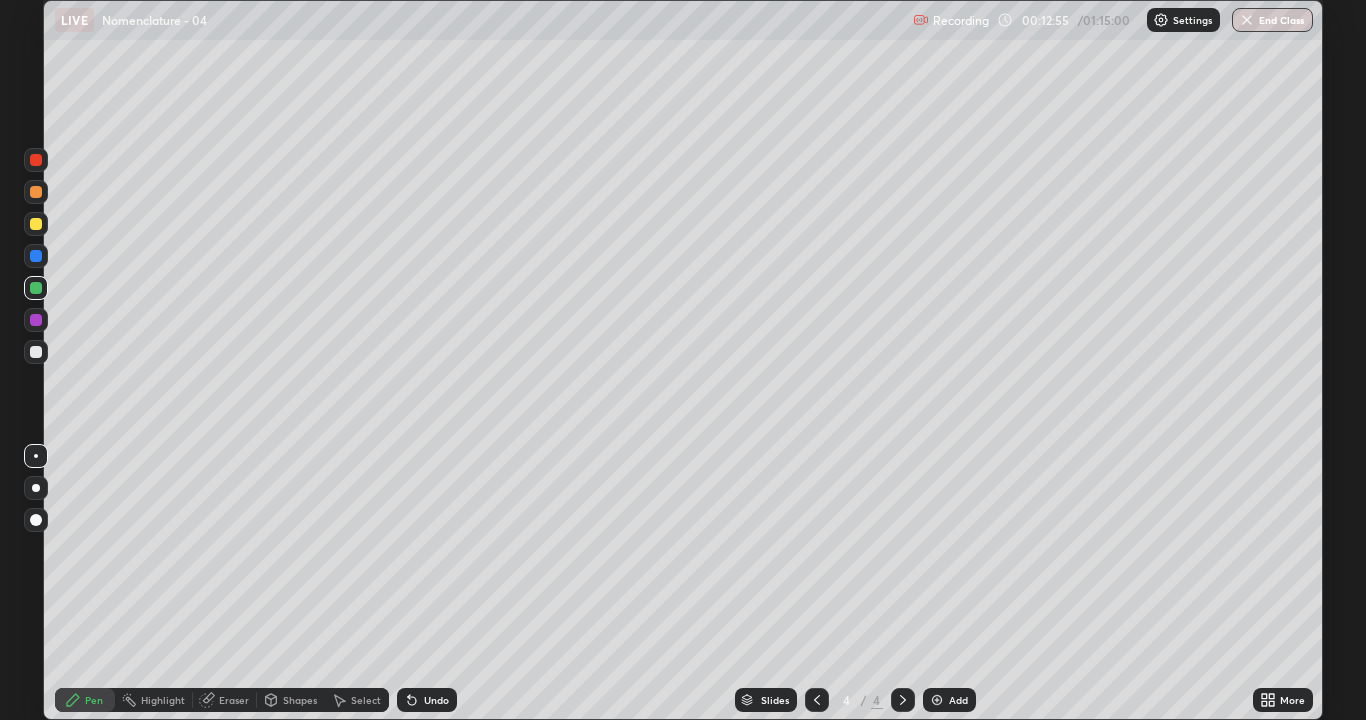 click at bounding box center (36, 160) 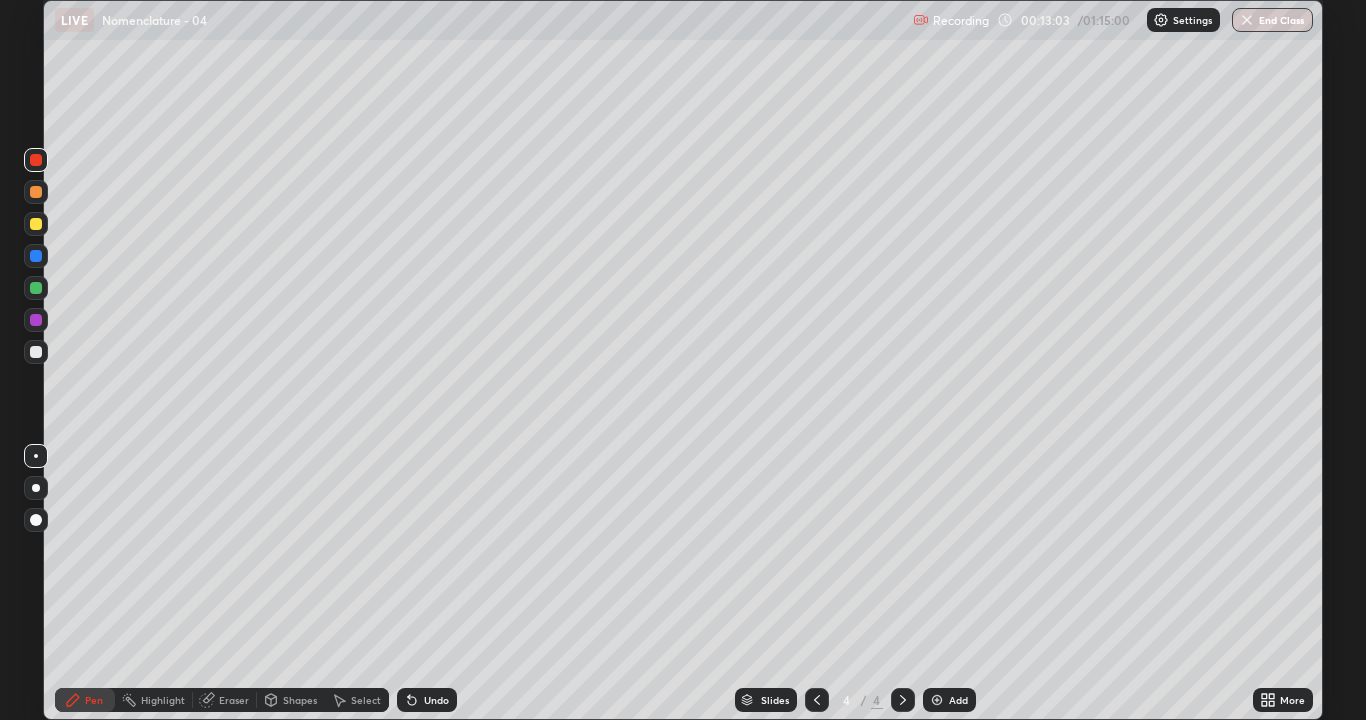 click at bounding box center (36, 352) 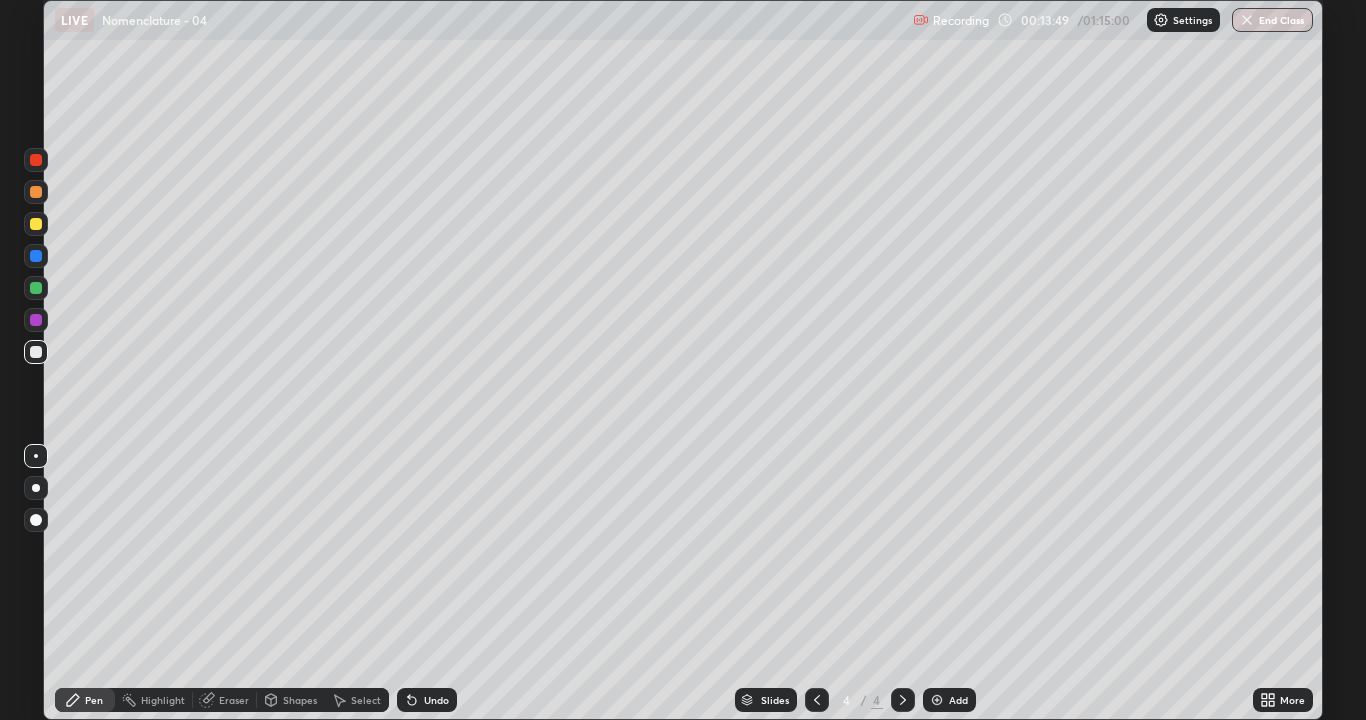 click at bounding box center [36, 160] 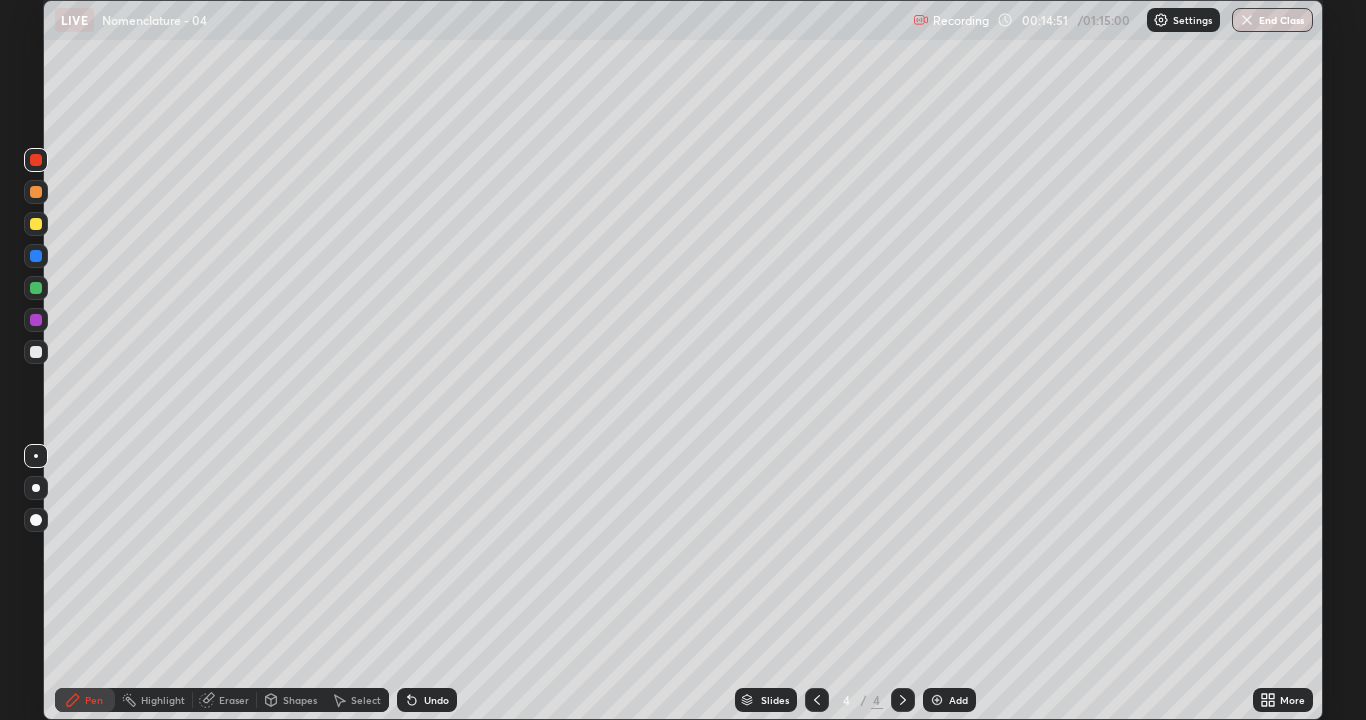 click on "Eraser" at bounding box center [225, 700] 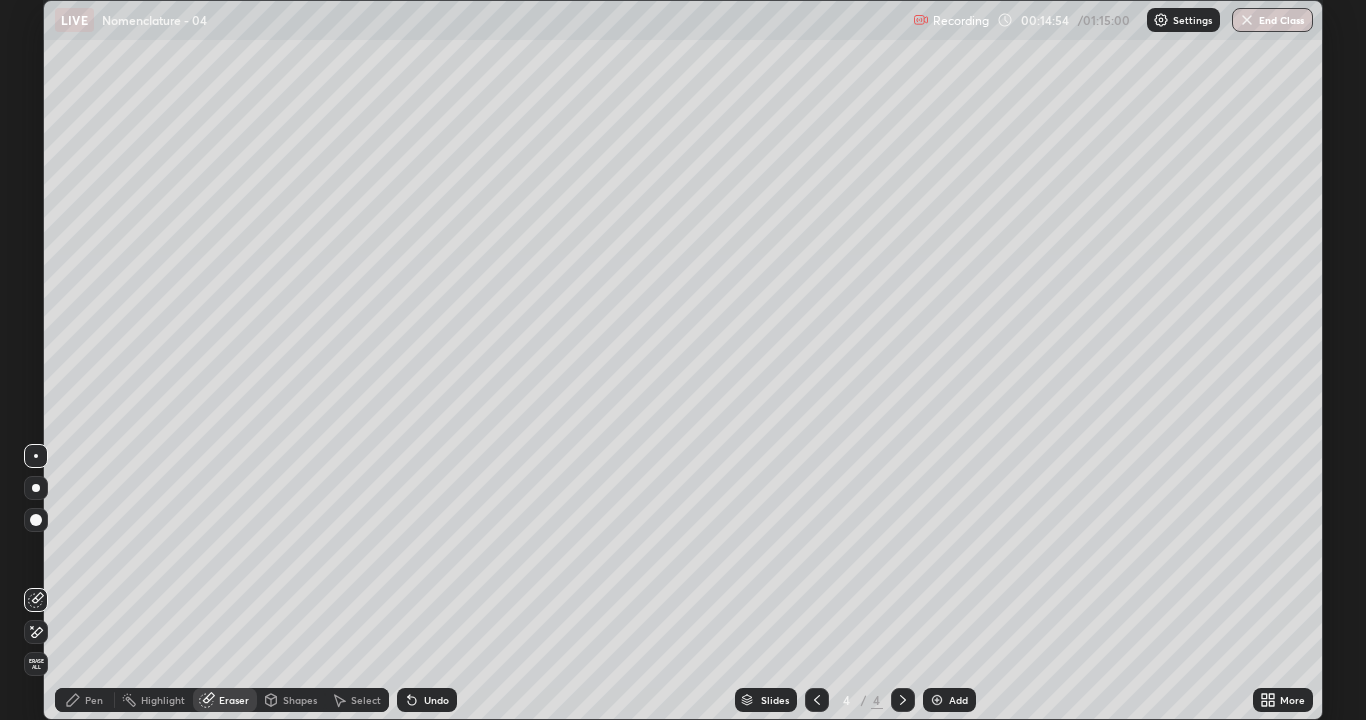 click on "Pen" at bounding box center (94, 700) 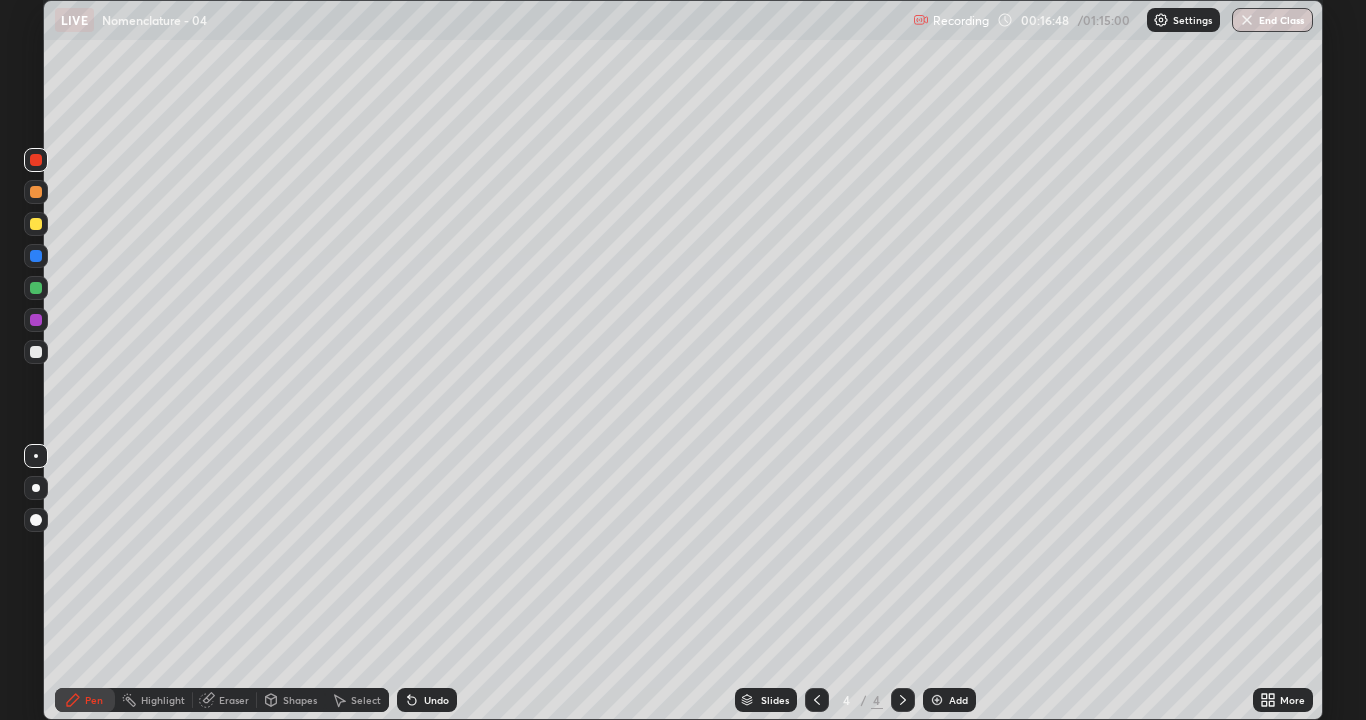 click at bounding box center (36, 288) 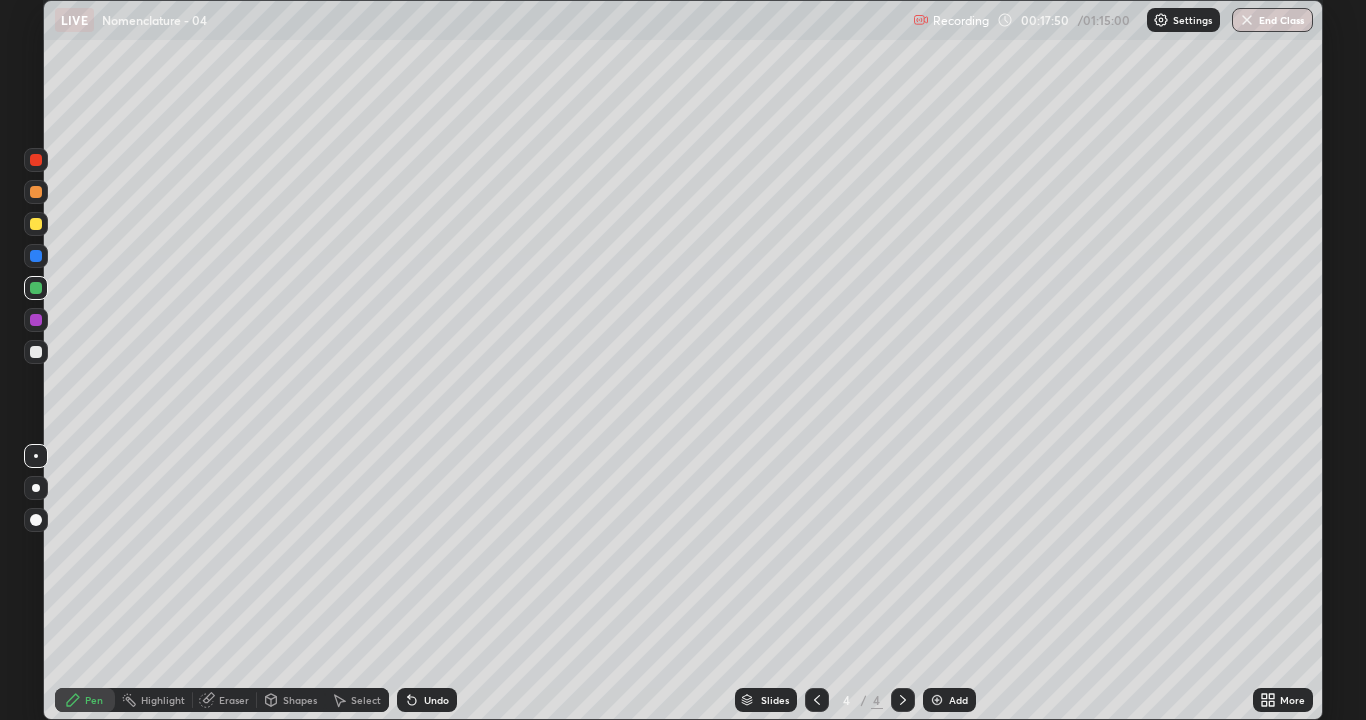 click at bounding box center [36, 352] 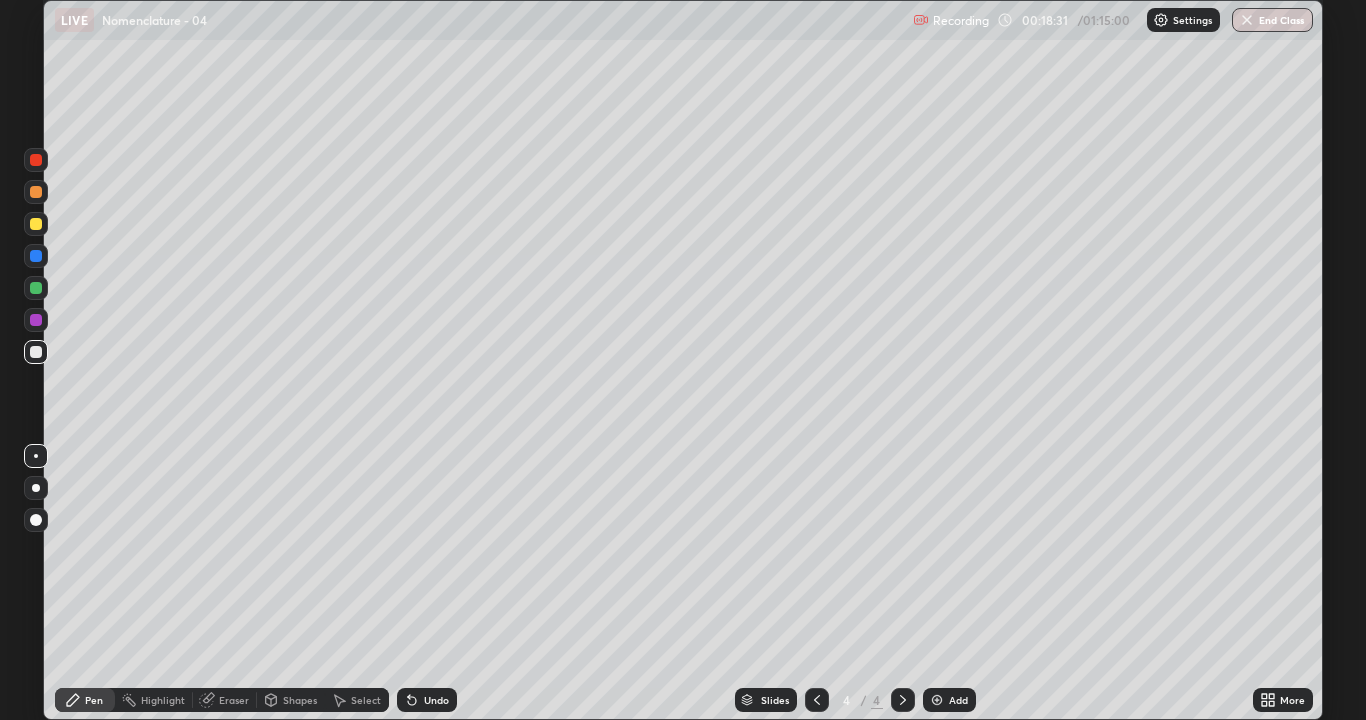 click at bounding box center (36, 160) 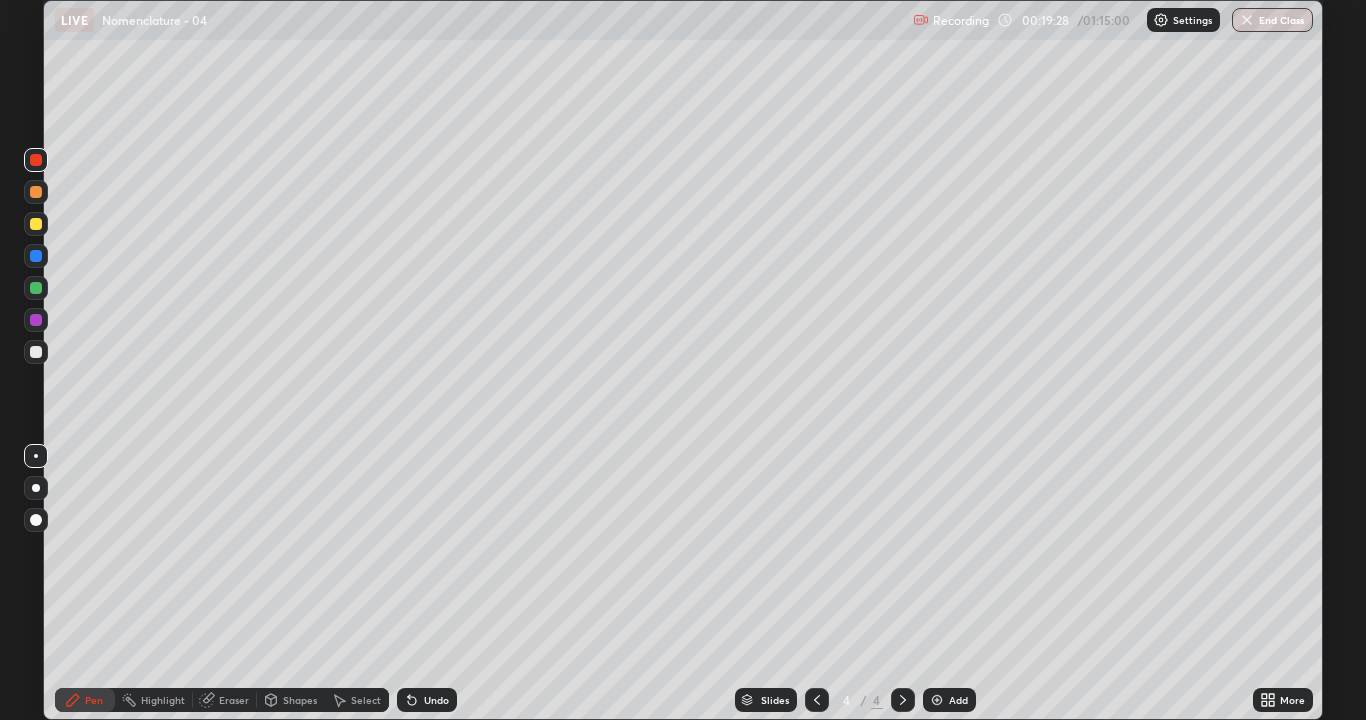 click at bounding box center [36, 352] 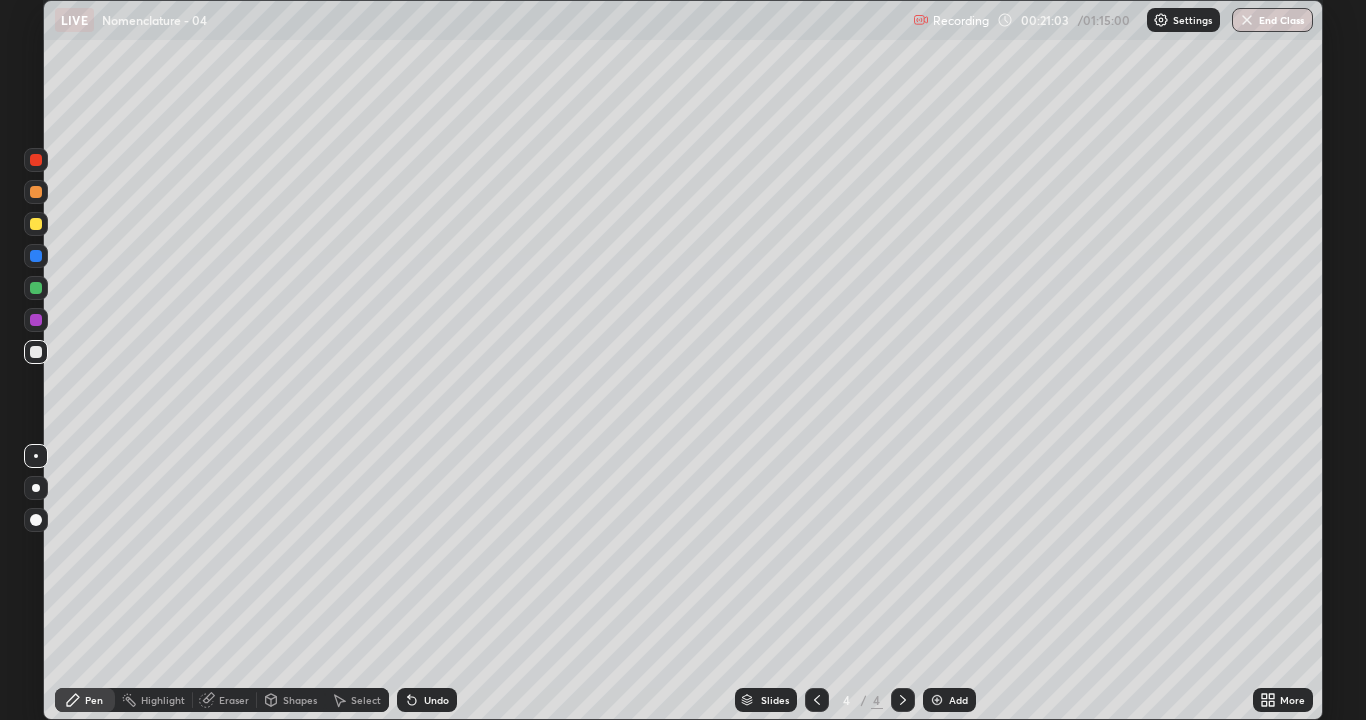 click at bounding box center (937, 700) 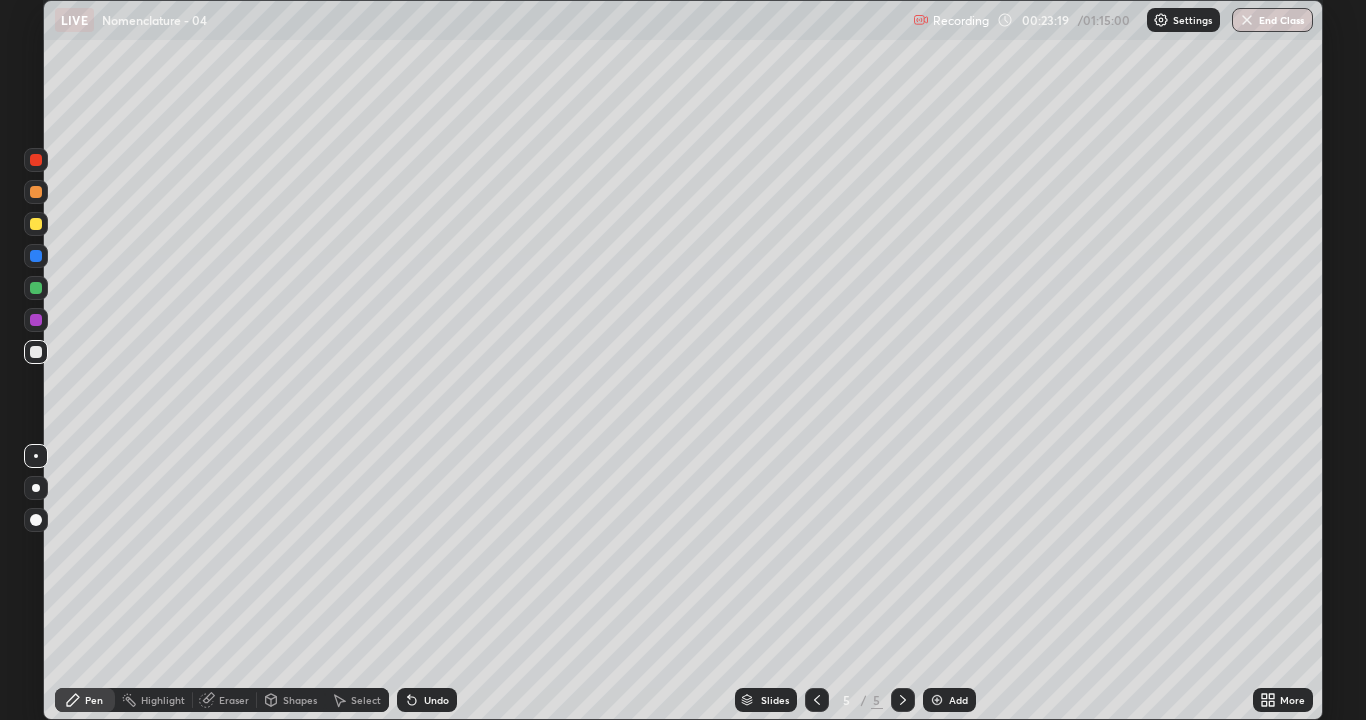 click on "Eraser" at bounding box center [234, 700] 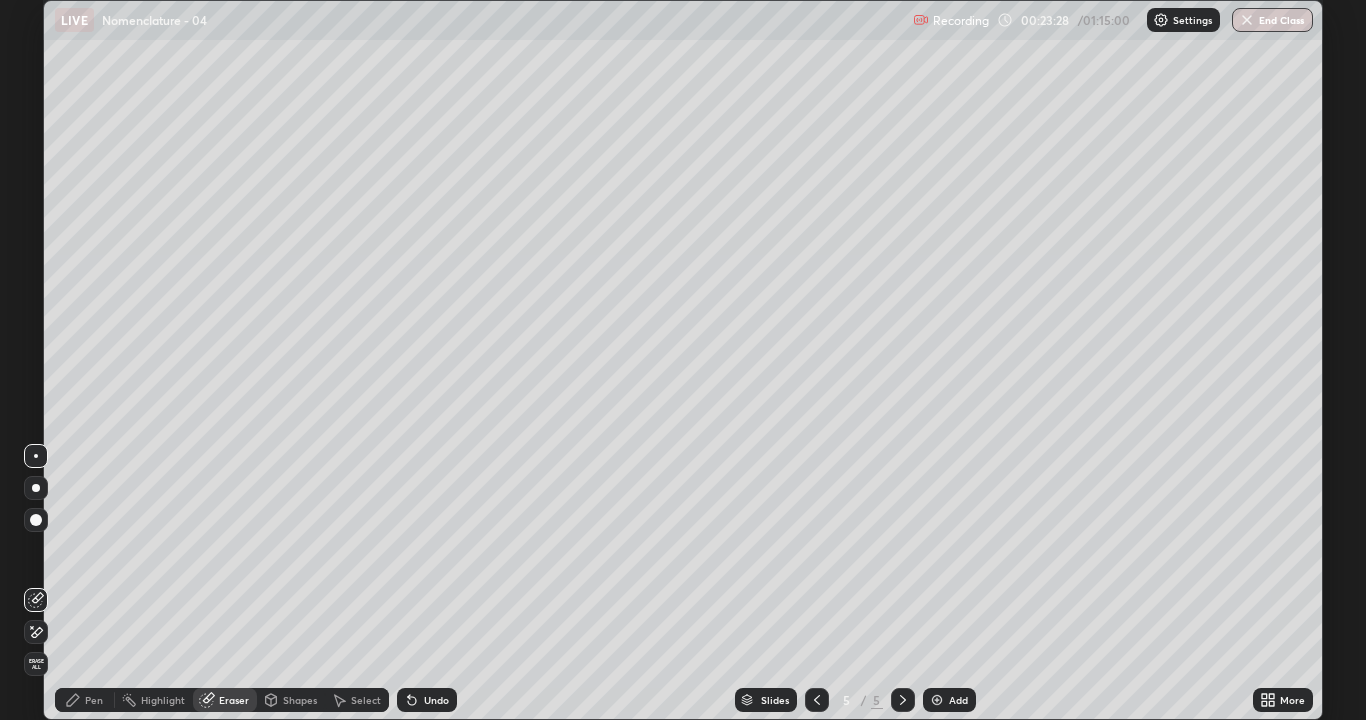 click on "Pen" at bounding box center (94, 700) 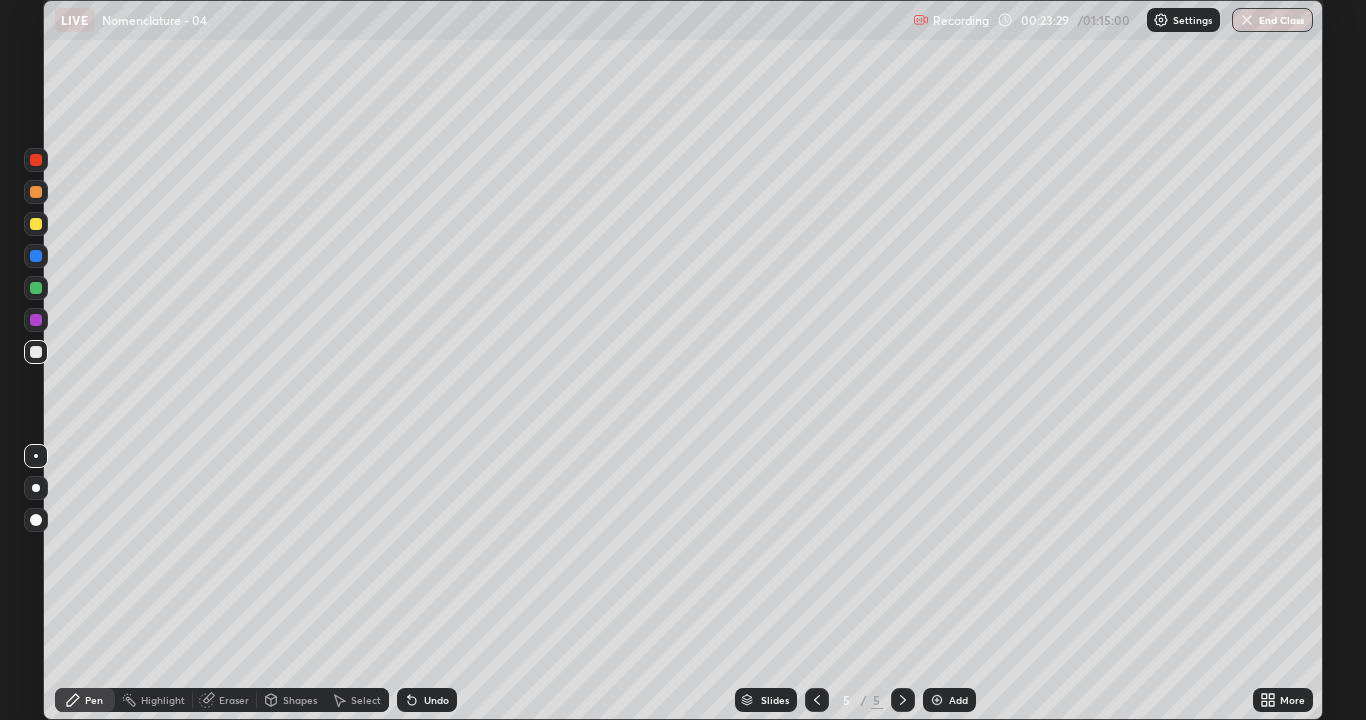 click at bounding box center [36, 160] 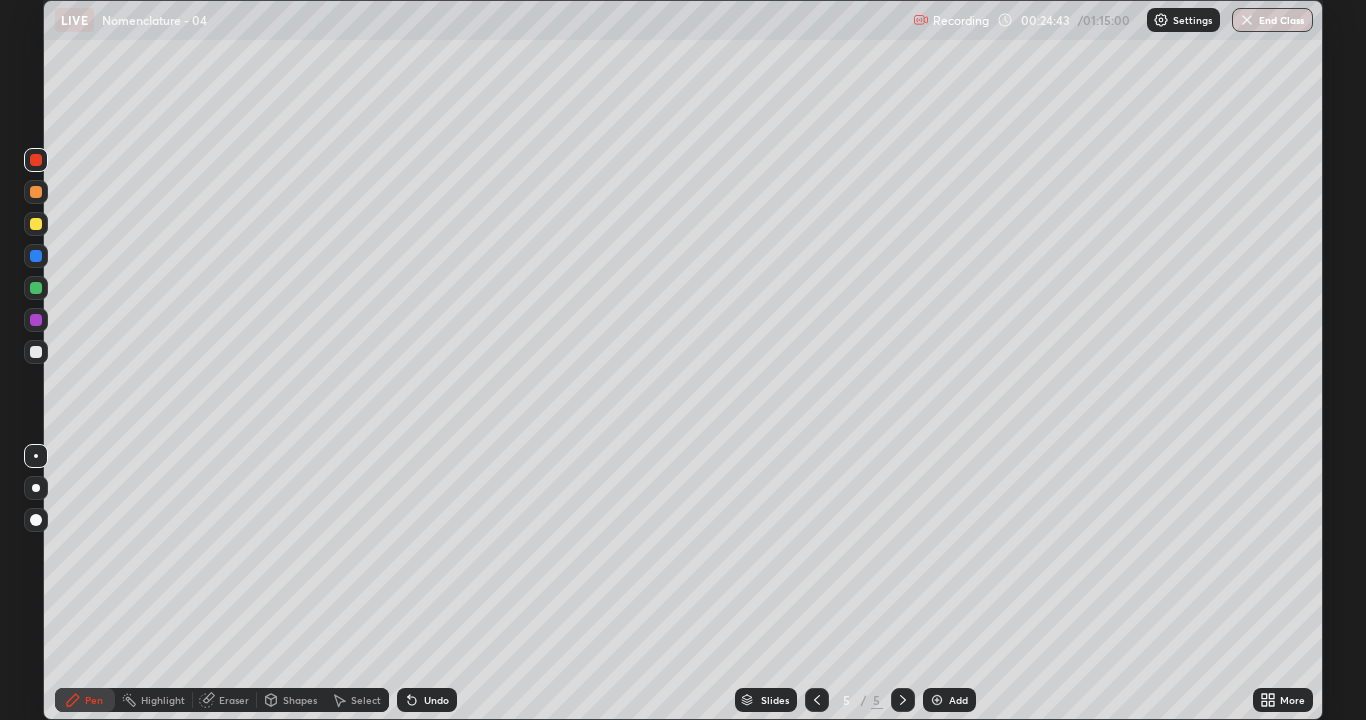 click on "Eraser" at bounding box center [234, 700] 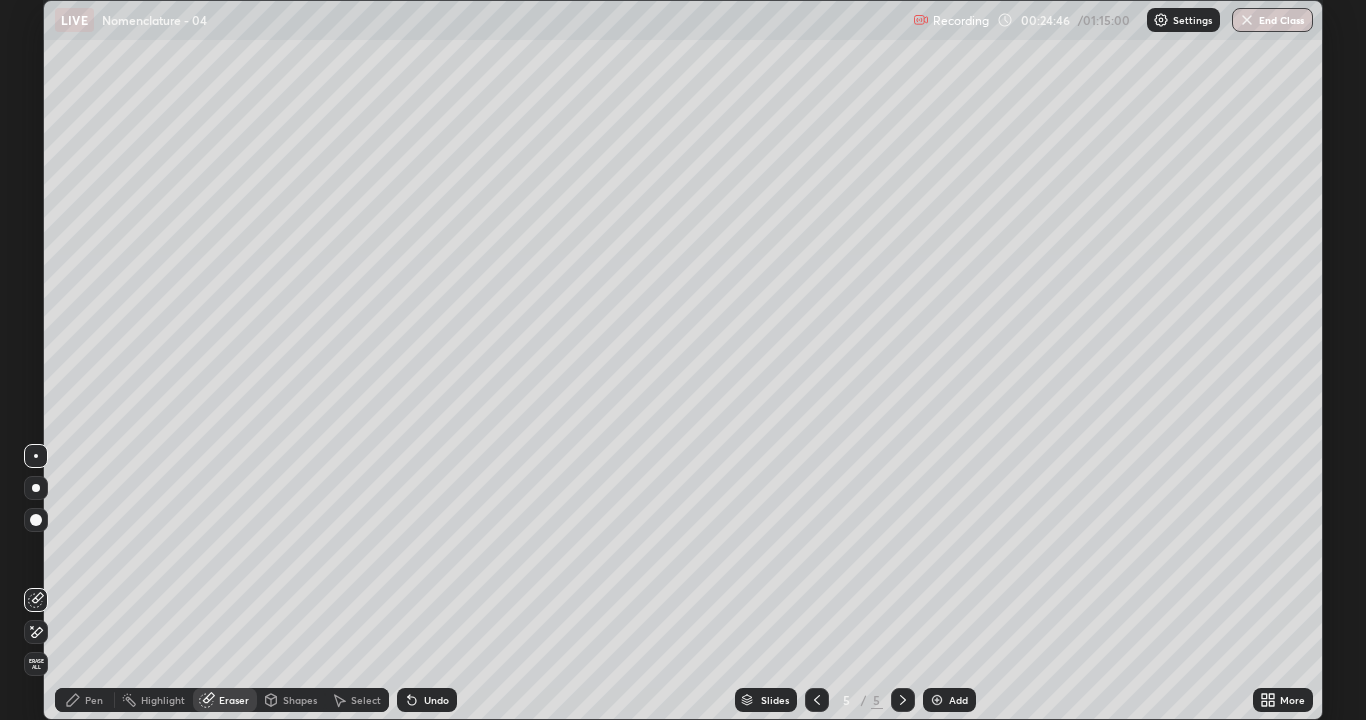 click on "Pen" at bounding box center [85, 700] 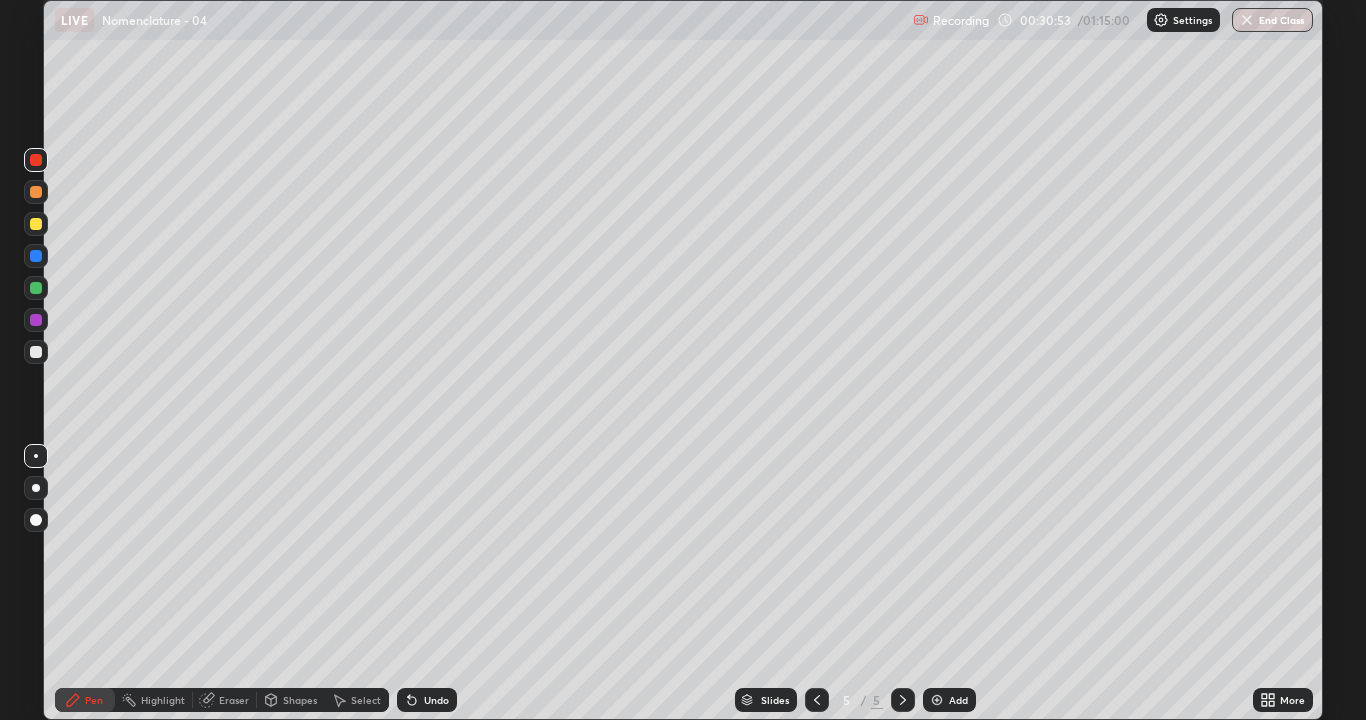 click at bounding box center [36, 352] 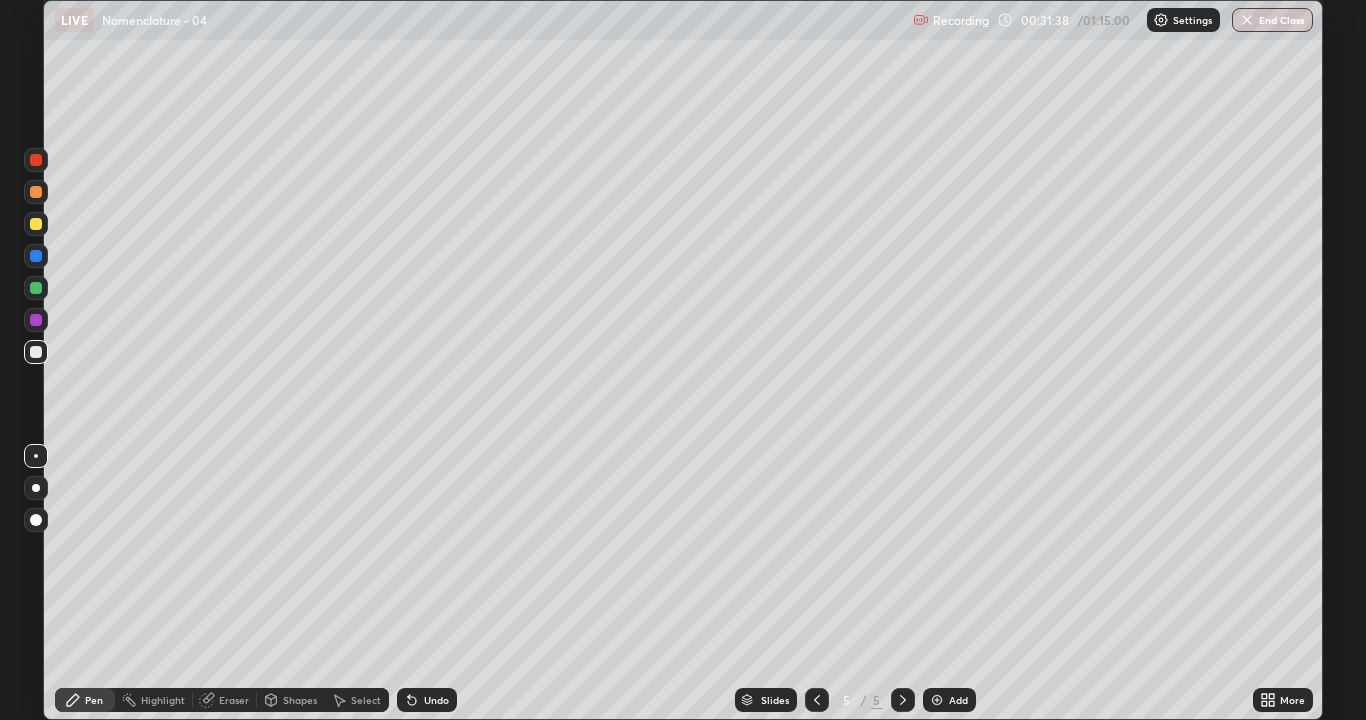 click on "Add" at bounding box center (958, 700) 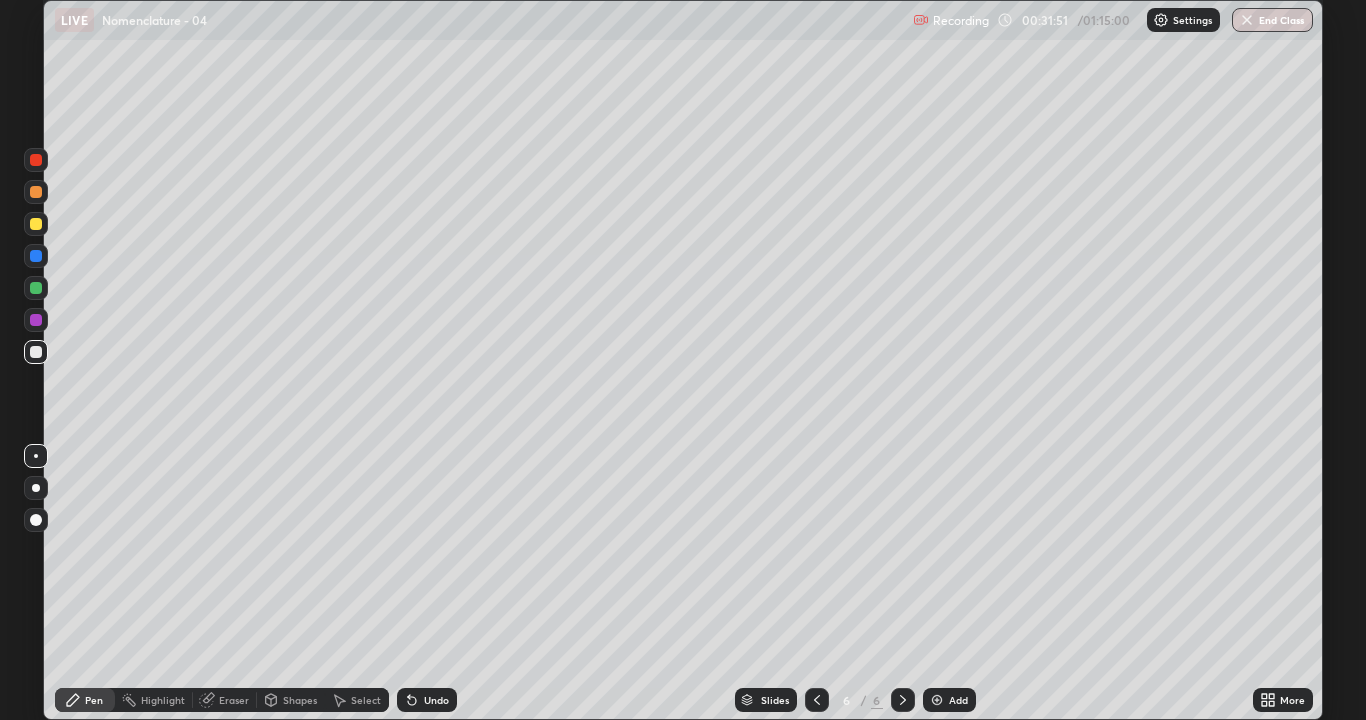 click on "Eraser" at bounding box center [225, 700] 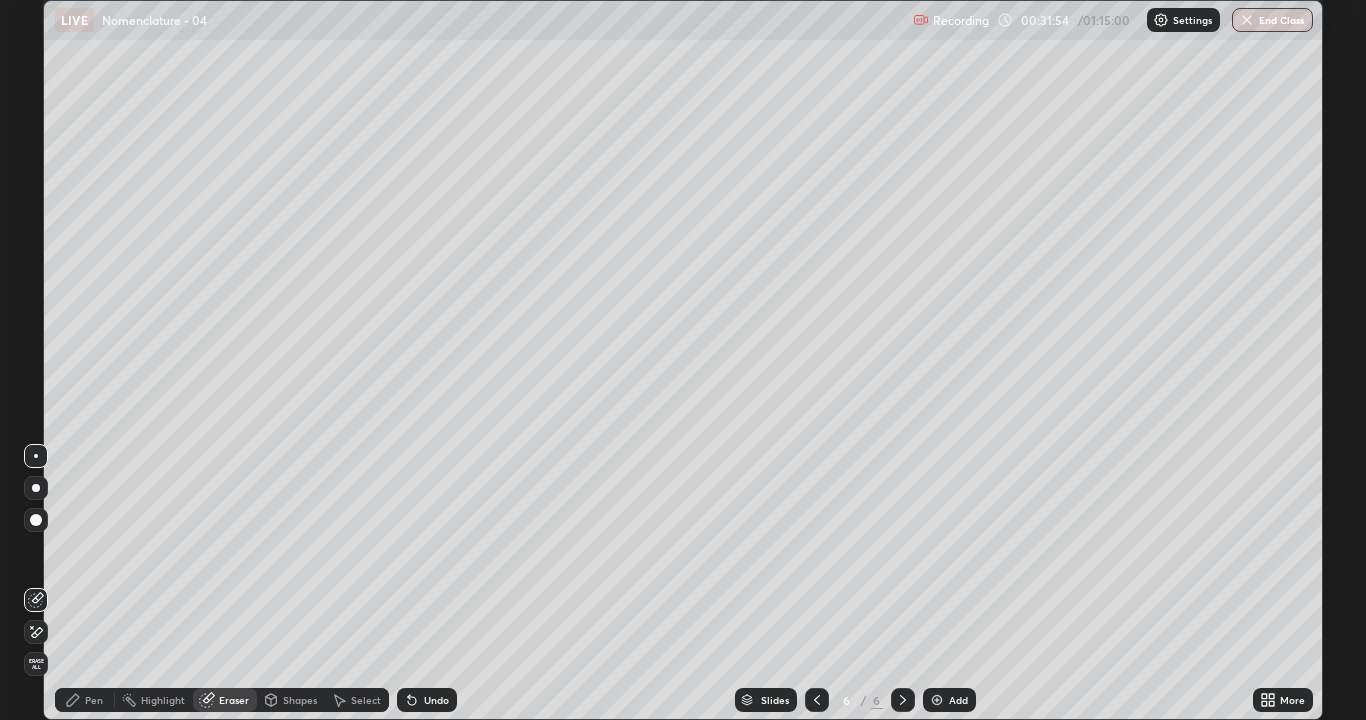 click on "Pen" at bounding box center (94, 700) 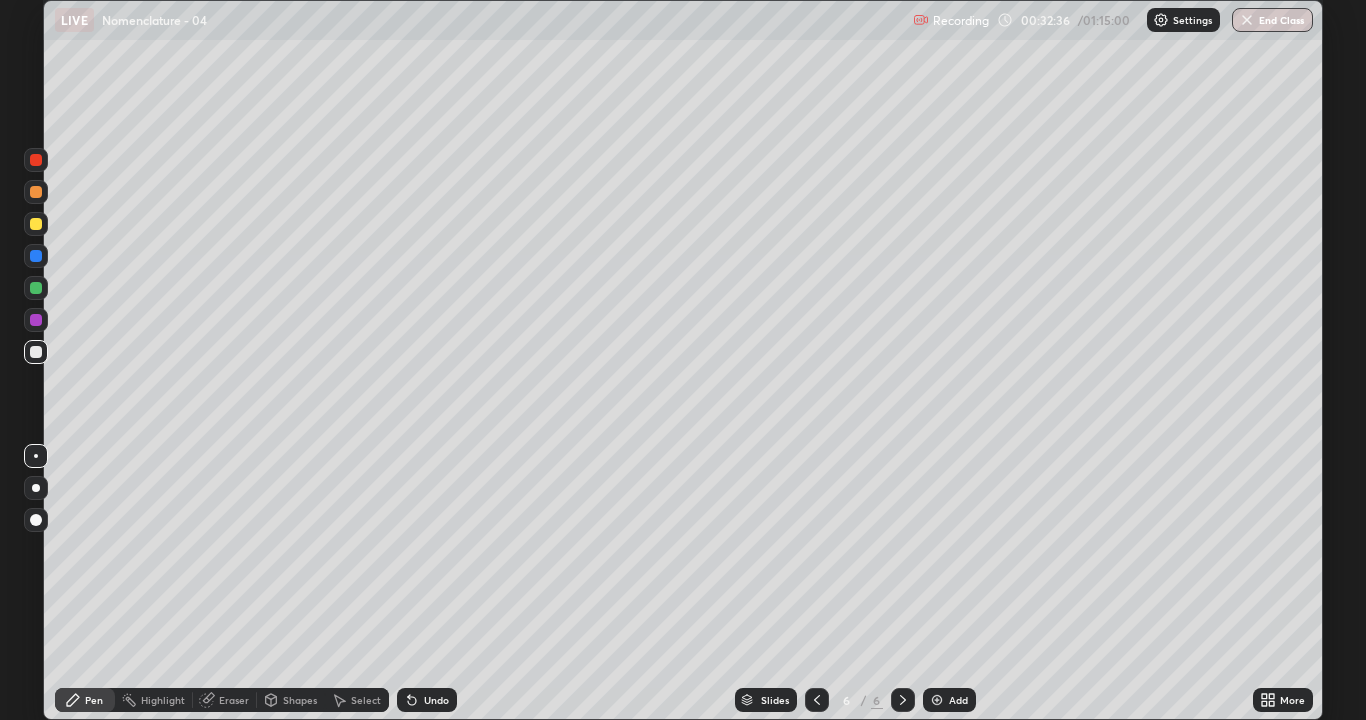 click at bounding box center [36, 160] 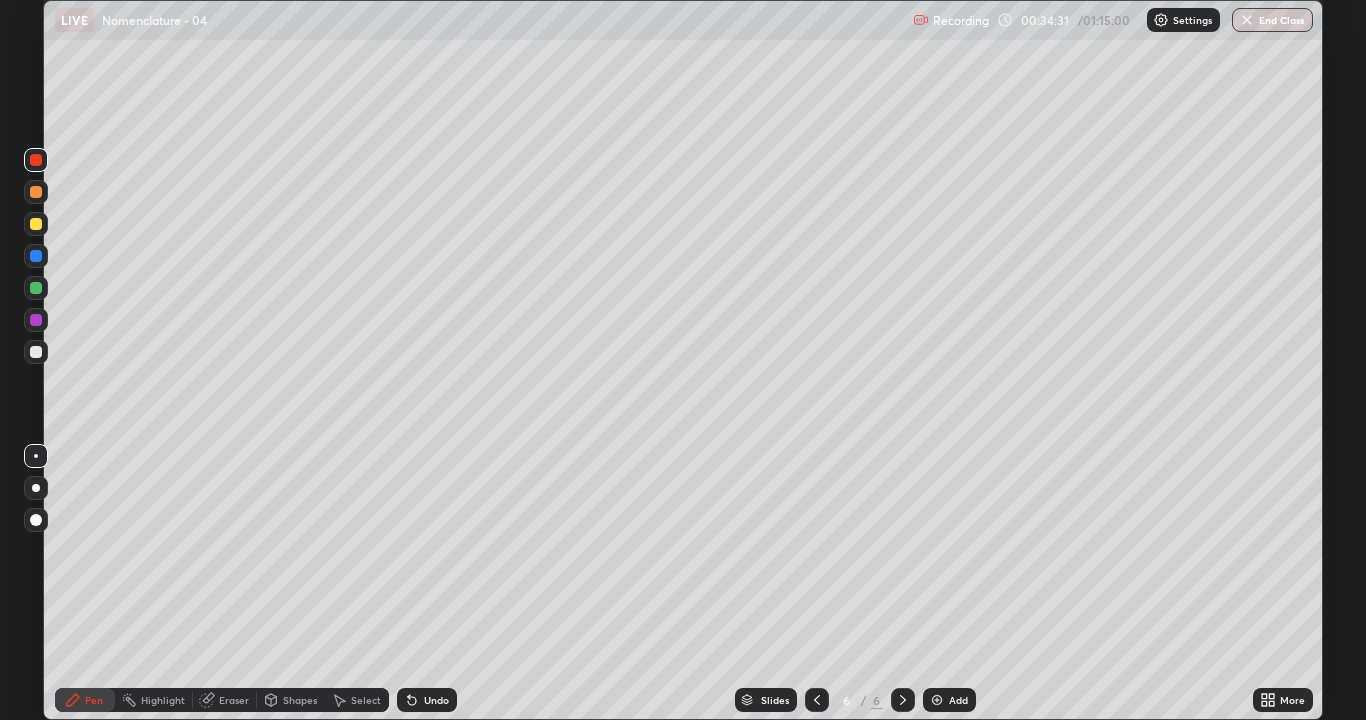 click at bounding box center [36, 352] 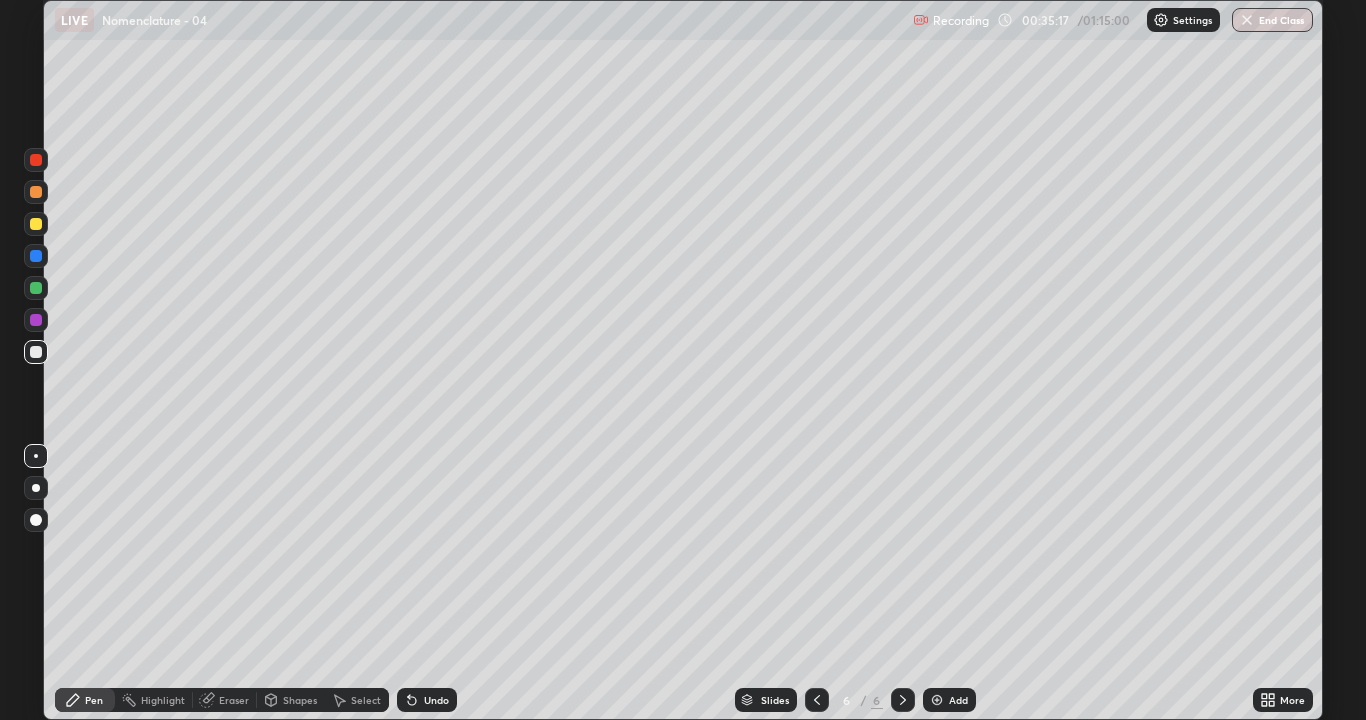 click at bounding box center (937, 700) 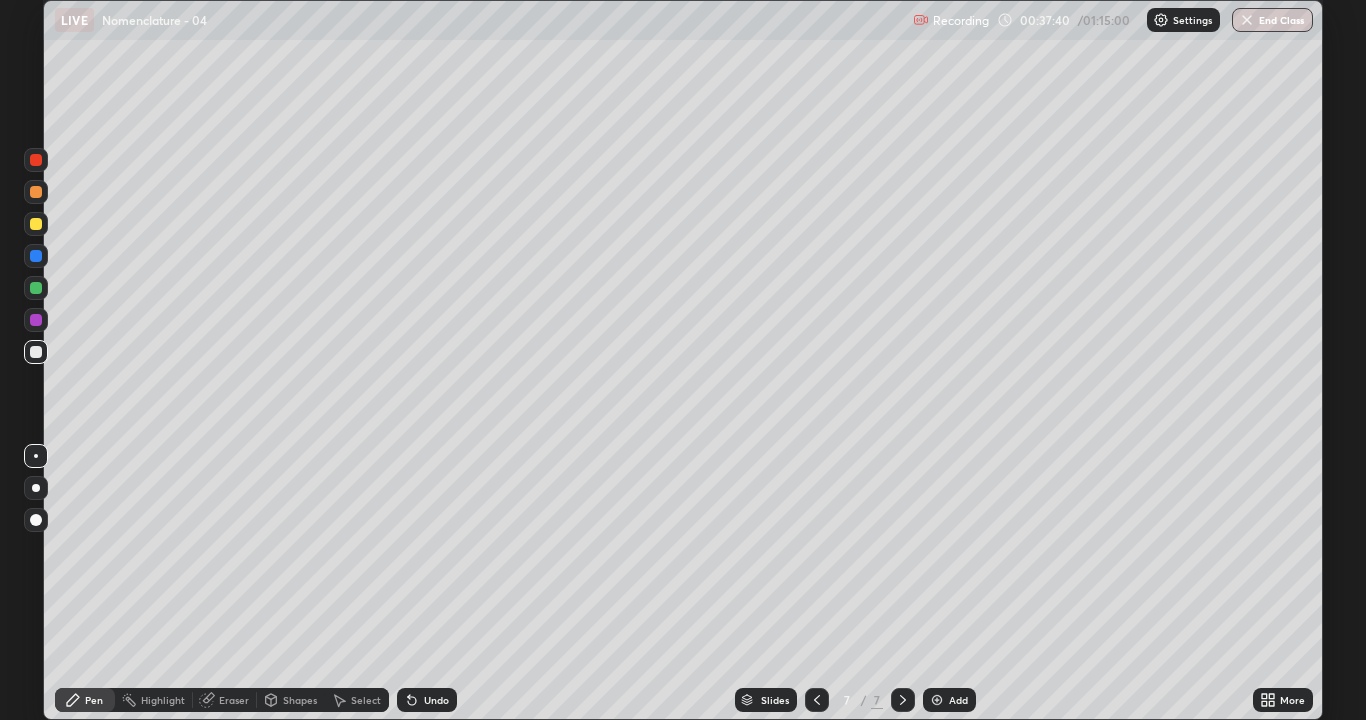 click at bounding box center [36, 160] 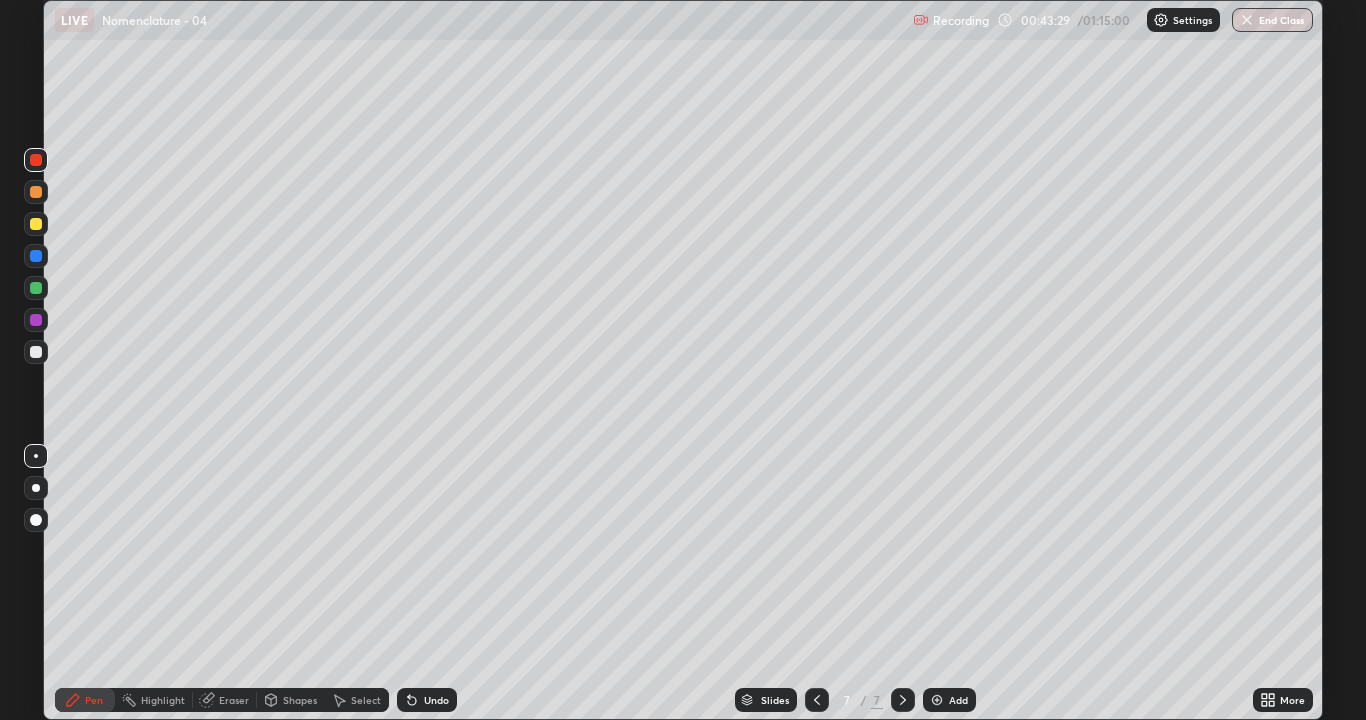 click at bounding box center (937, 700) 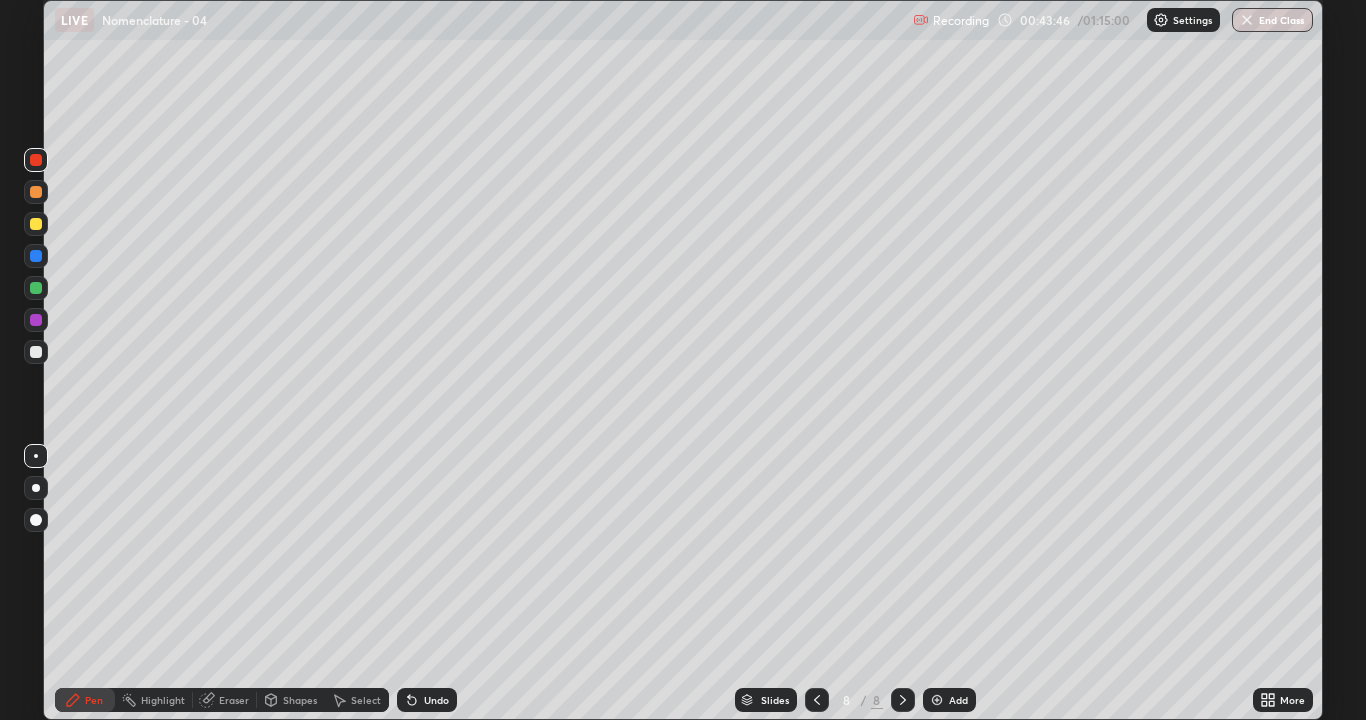 click at bounding box center (36, 352) 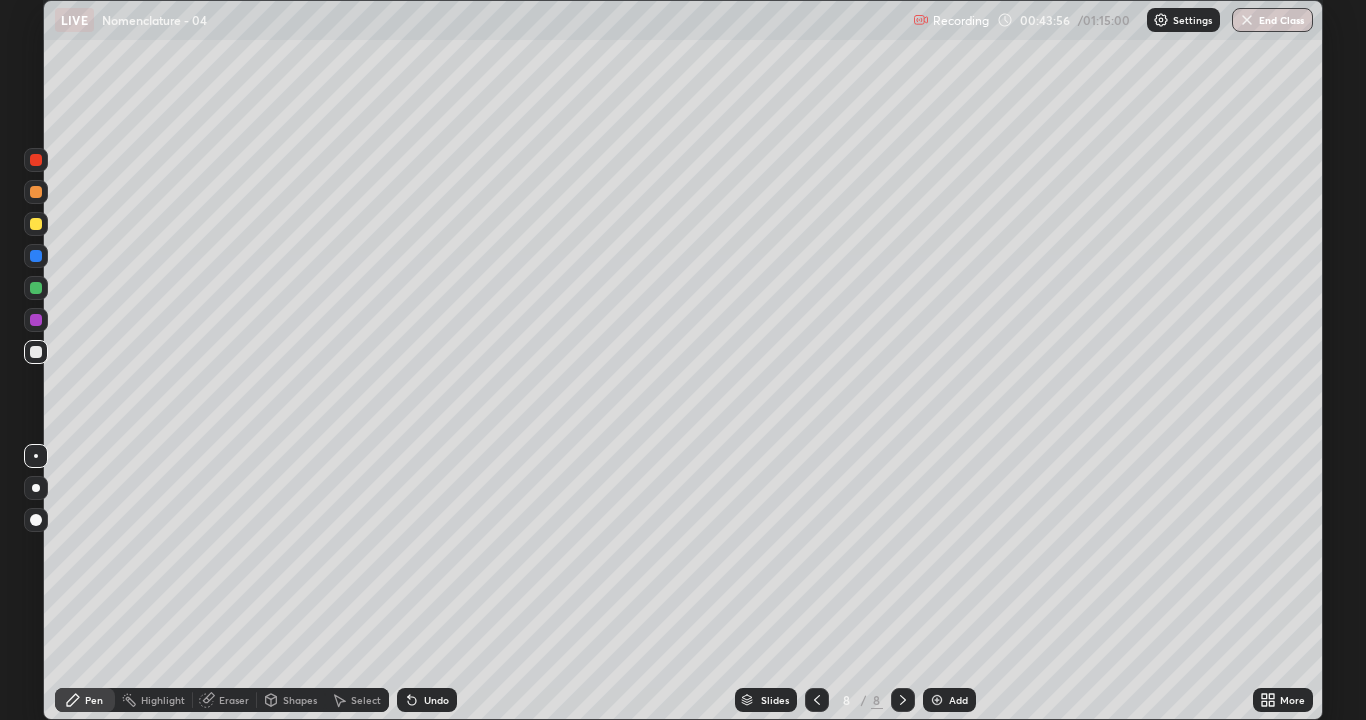 click at bounding box center (36, 160) 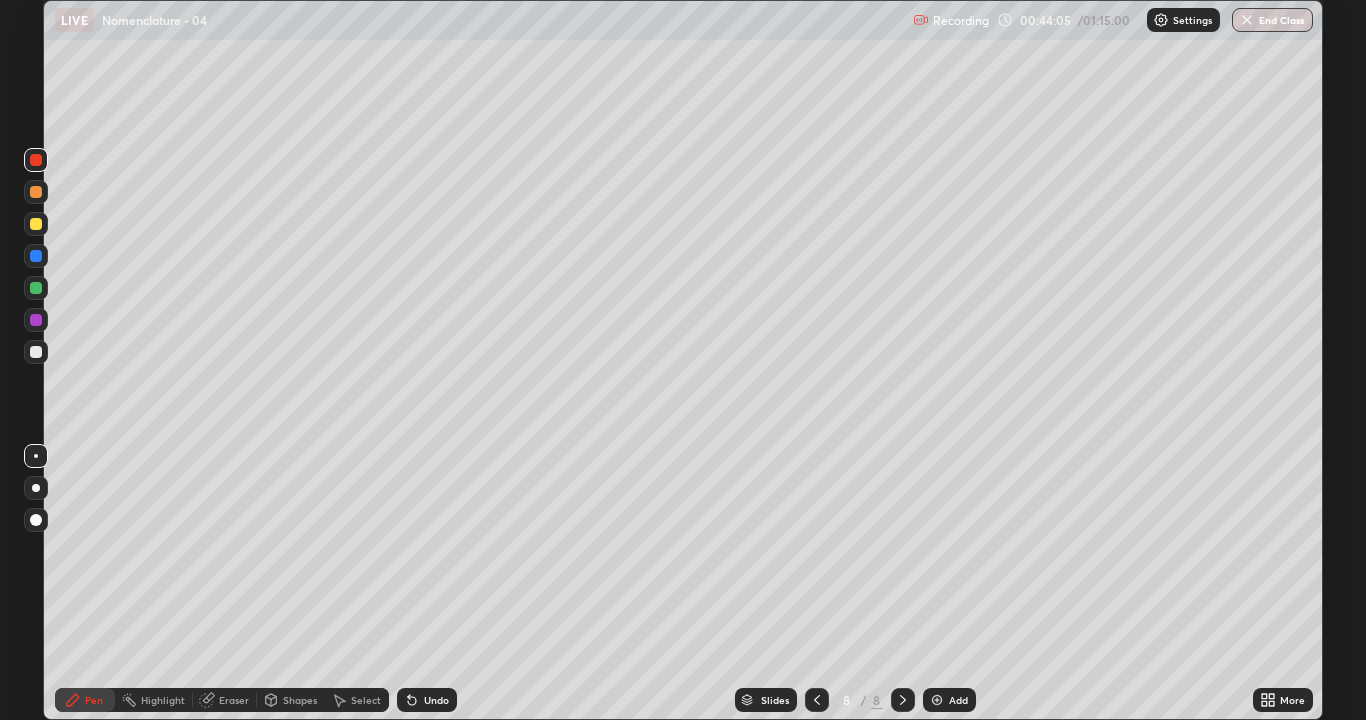 click at bounding box center (36, 352) 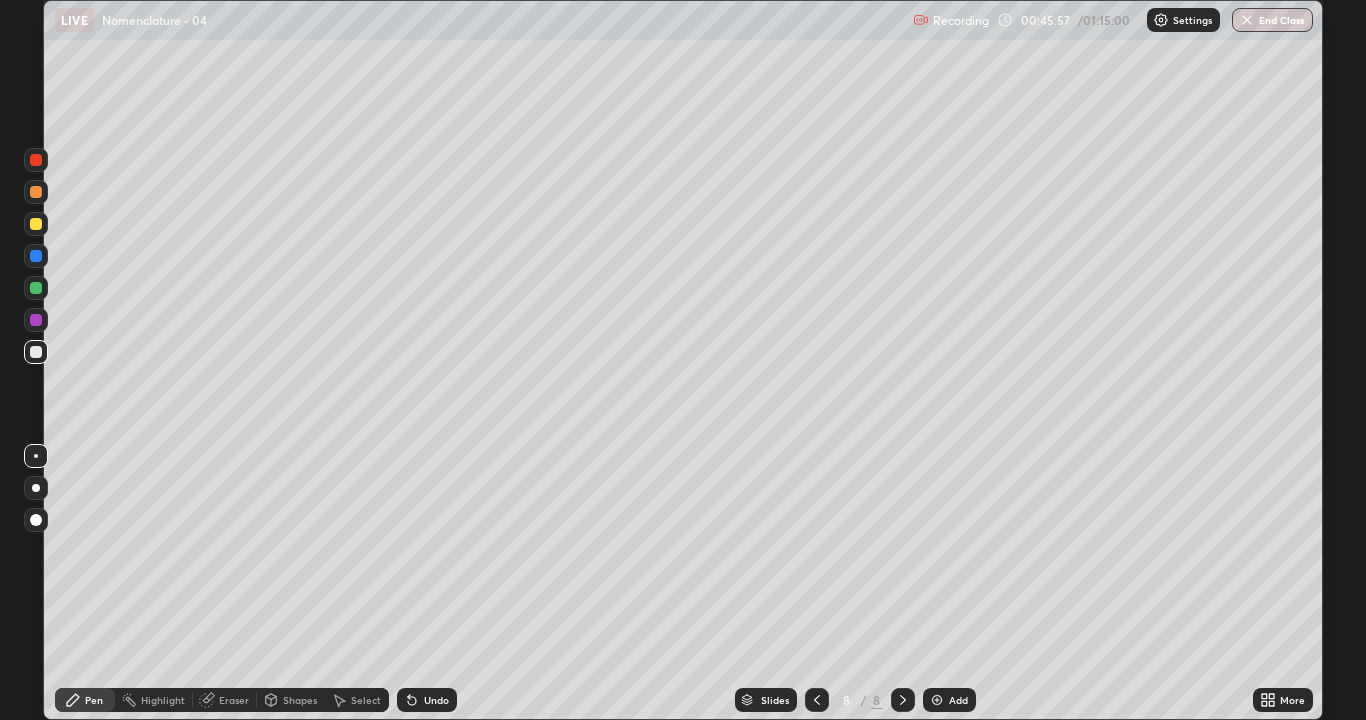 click at bounding box center [36, 160] 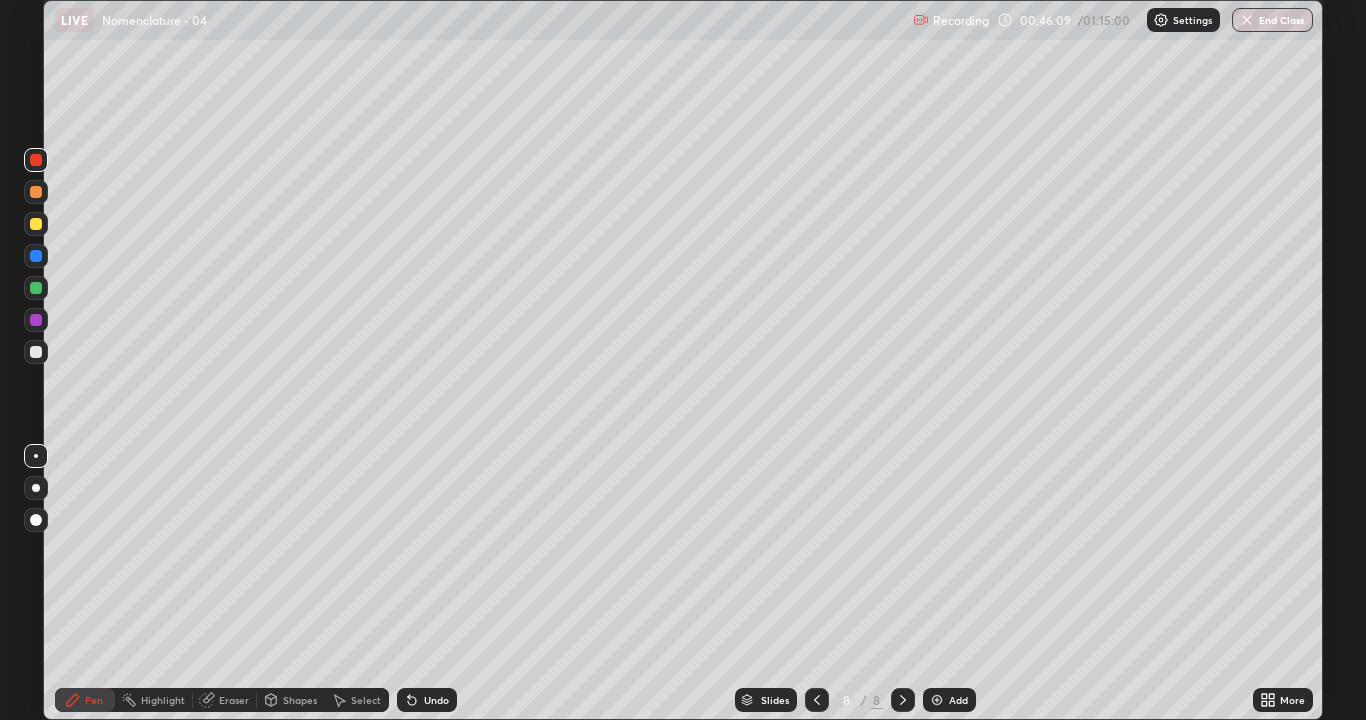 click at bounding box center [36, 352] 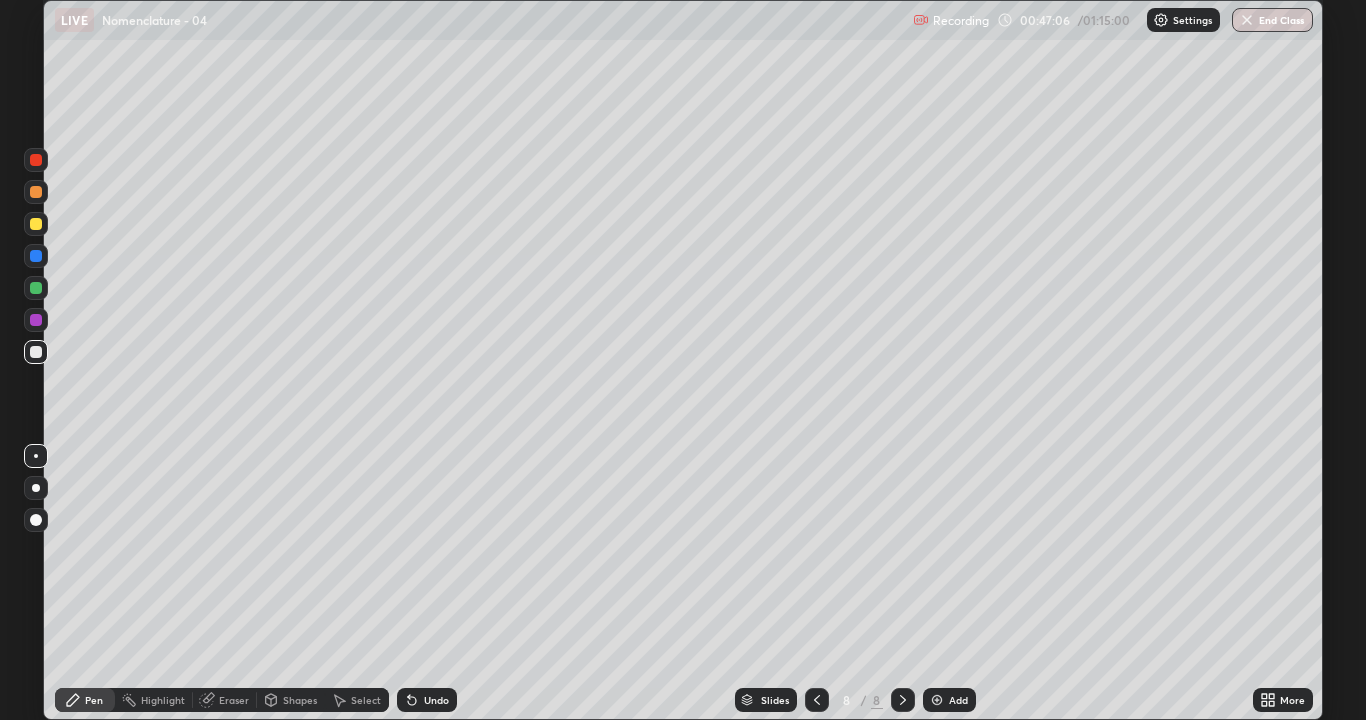 click at bounding box center [36, 160] 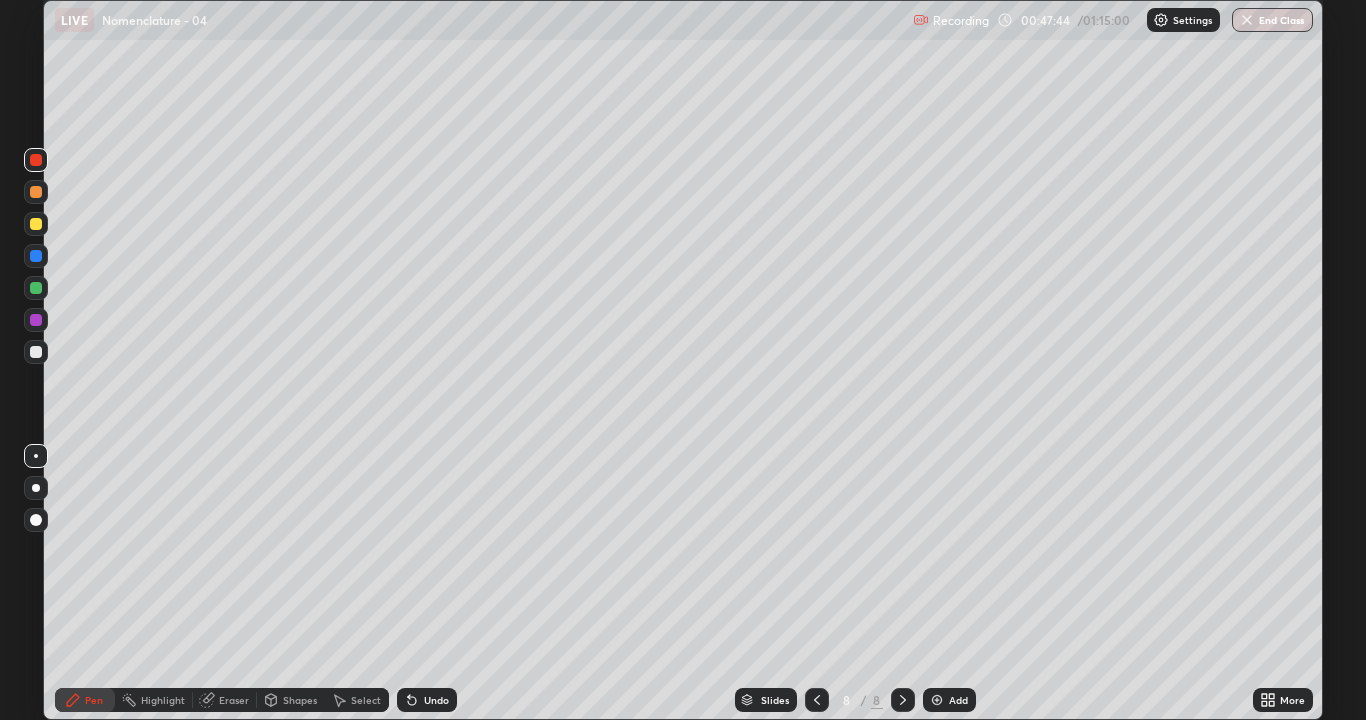 click at bounding box center (36, 288) 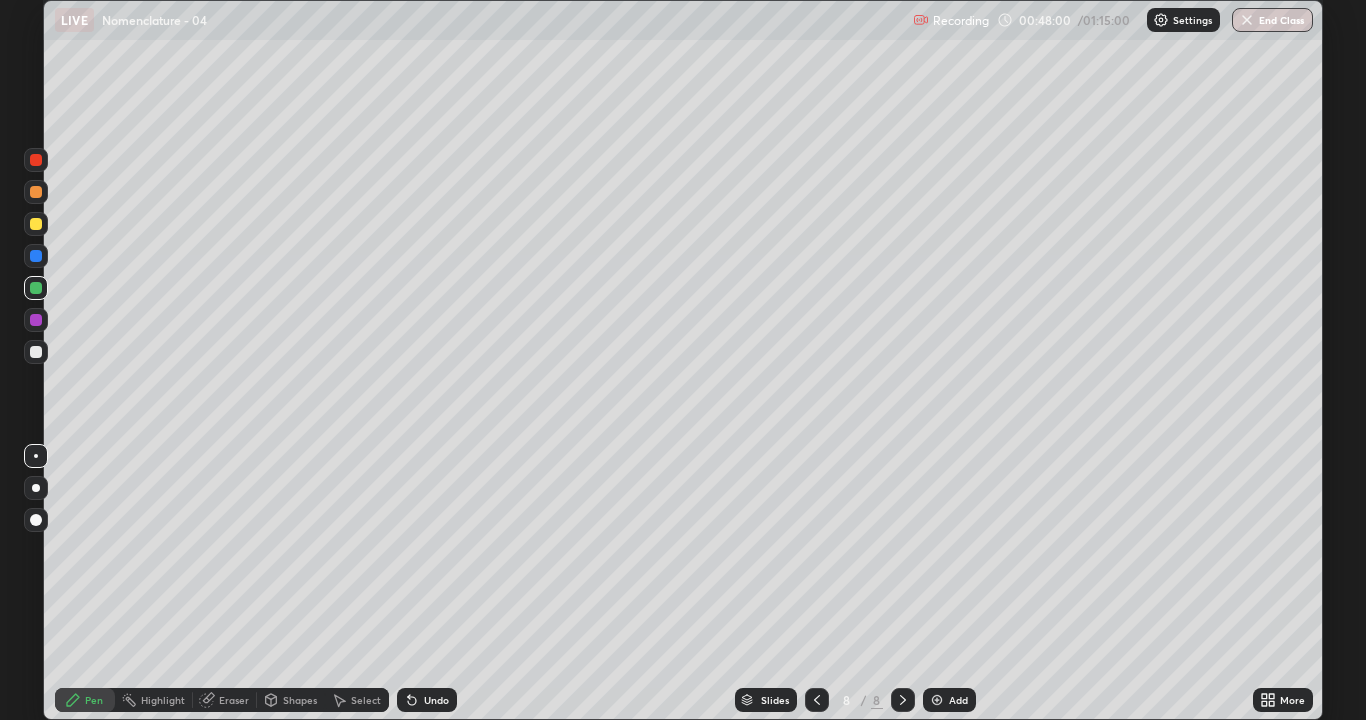 click at bounding box center (36, 352) 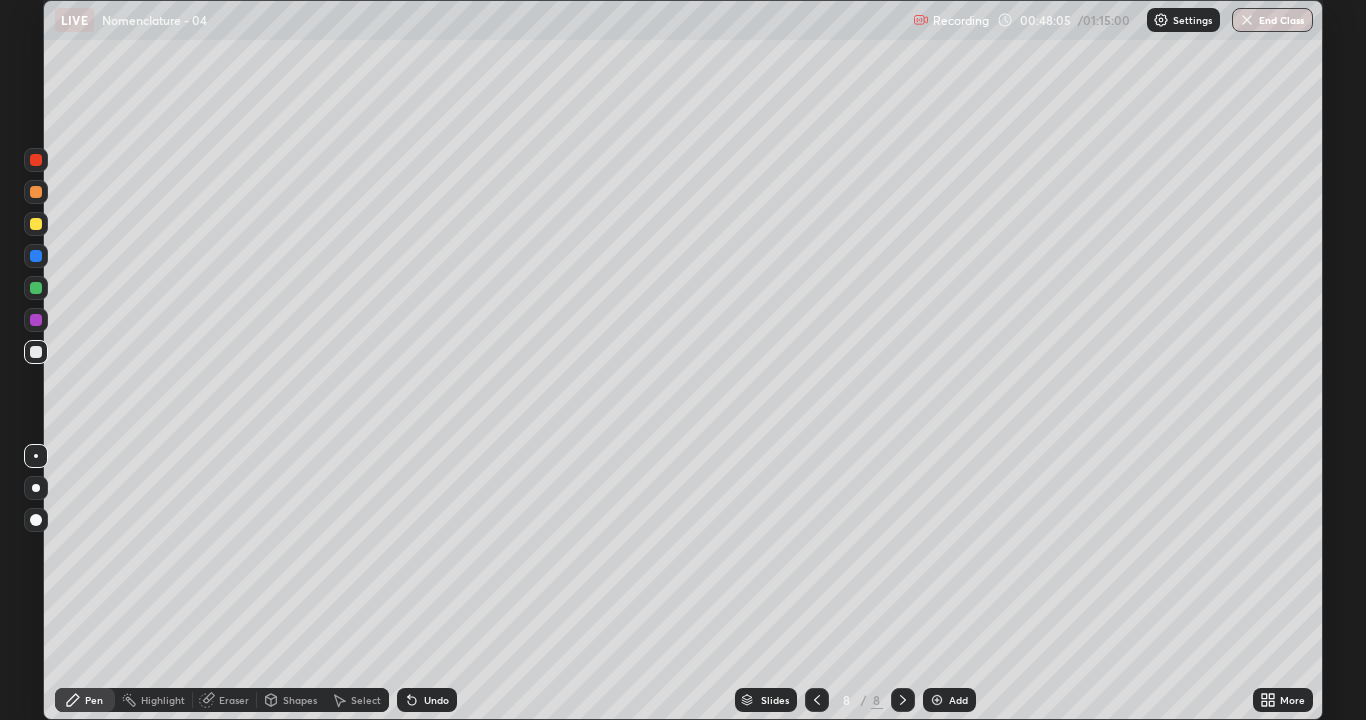 click on "Eraser" at bounding box center (234, 700) 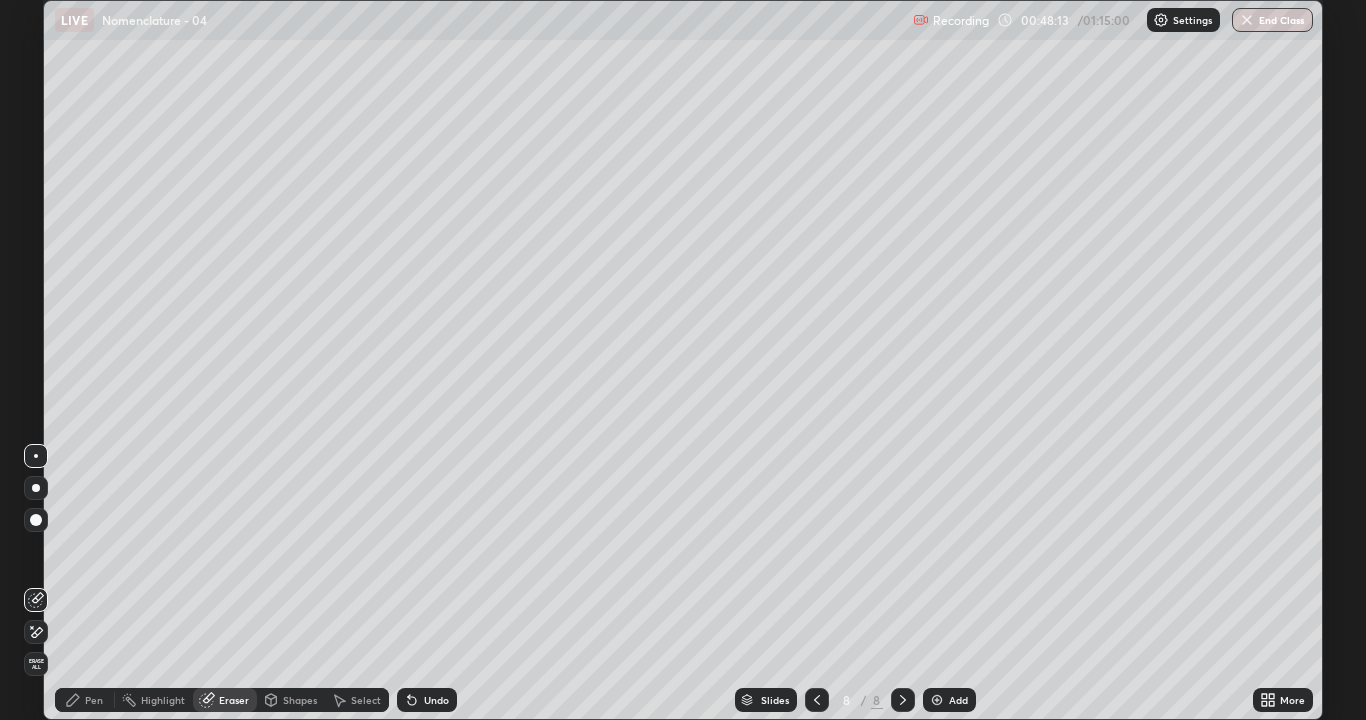 click on "Pen" at bounding box center [94, 700] 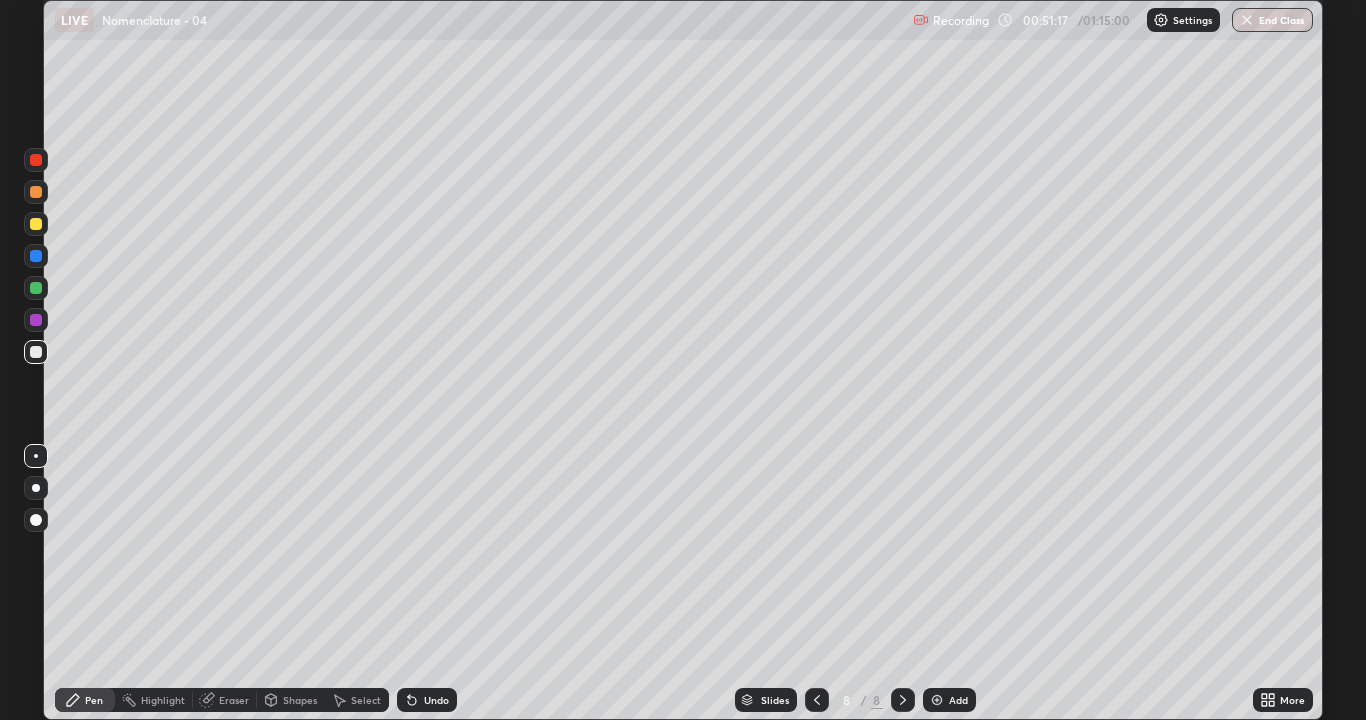 click at bounding box center [36, 160] 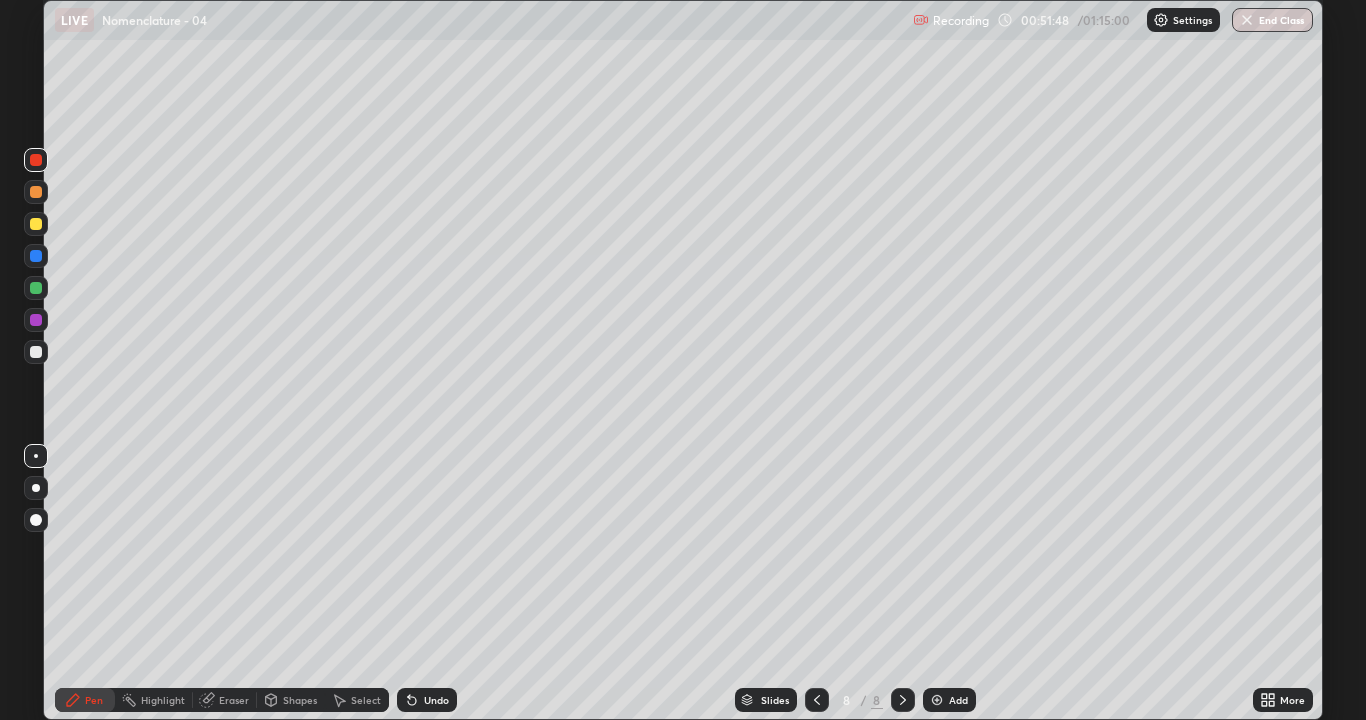 click on "Eraser" at bounding box center [234, 700] 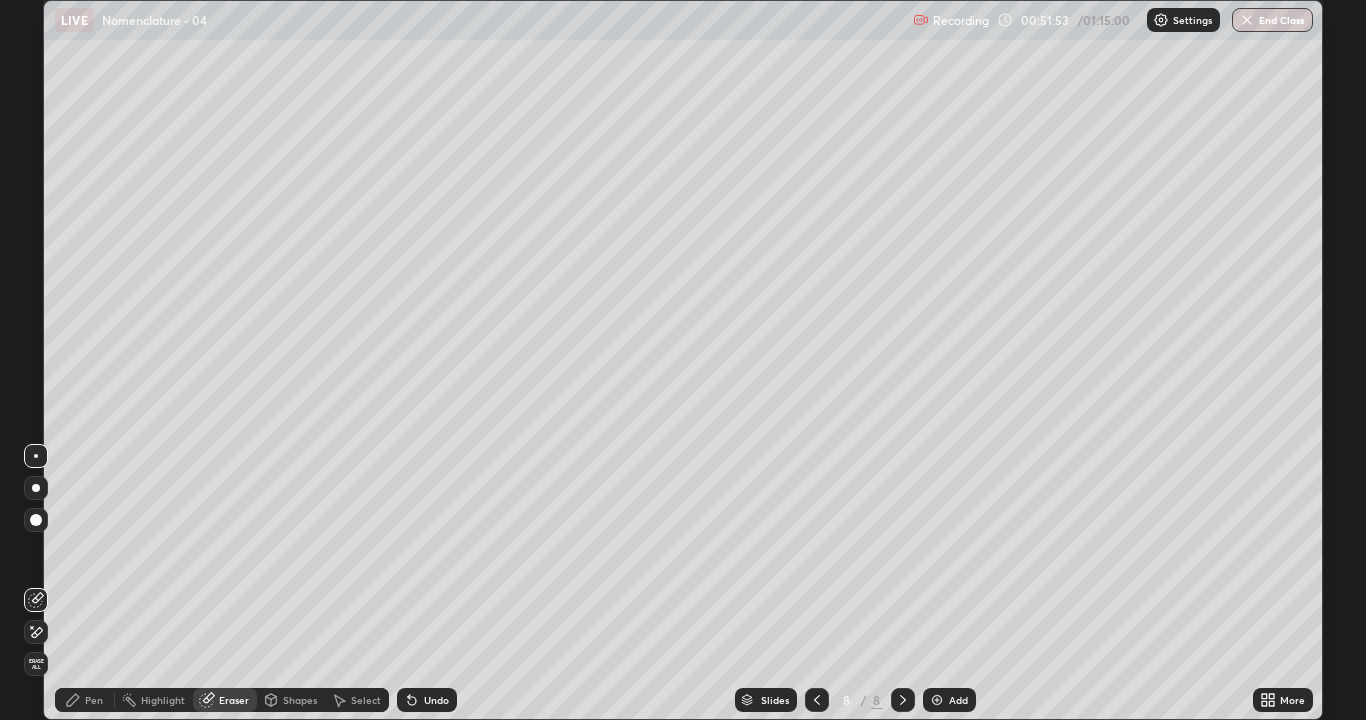 click on "Pen" at bounding box center (94, 700) 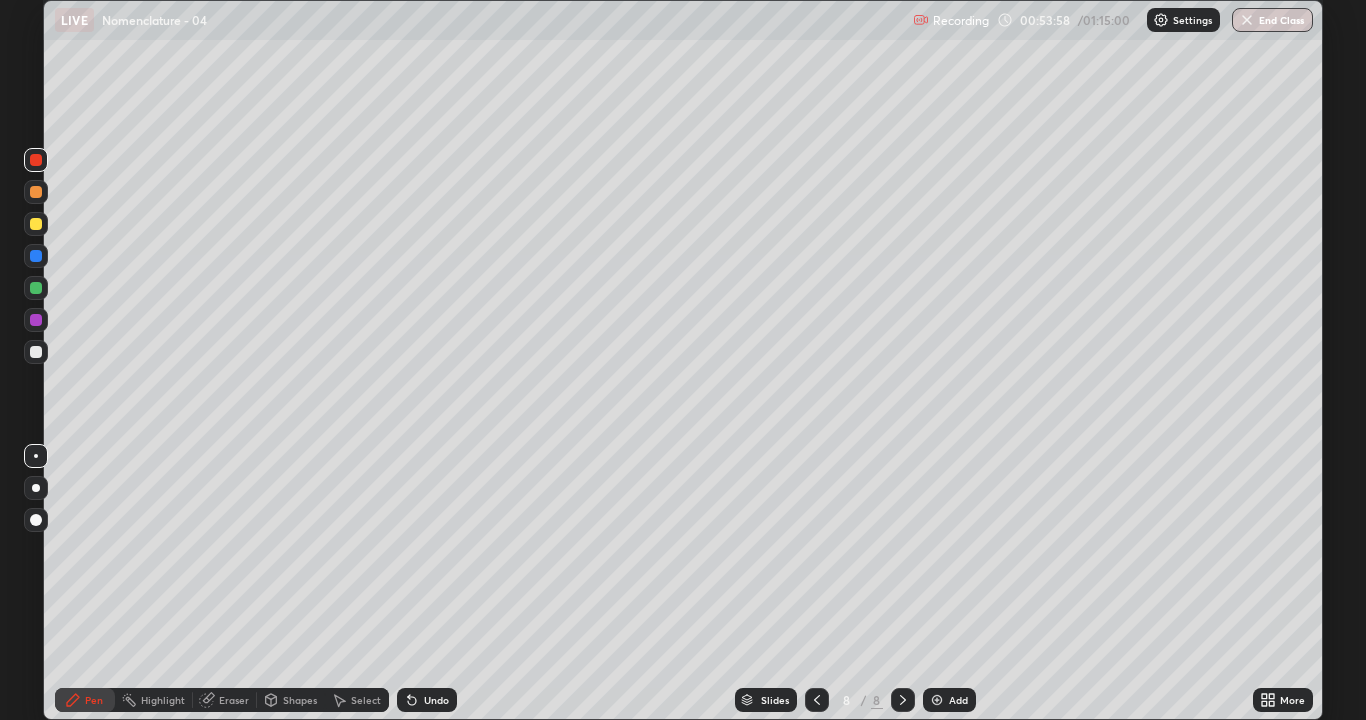 click on "Eraser" at bounding box center [234, 700] 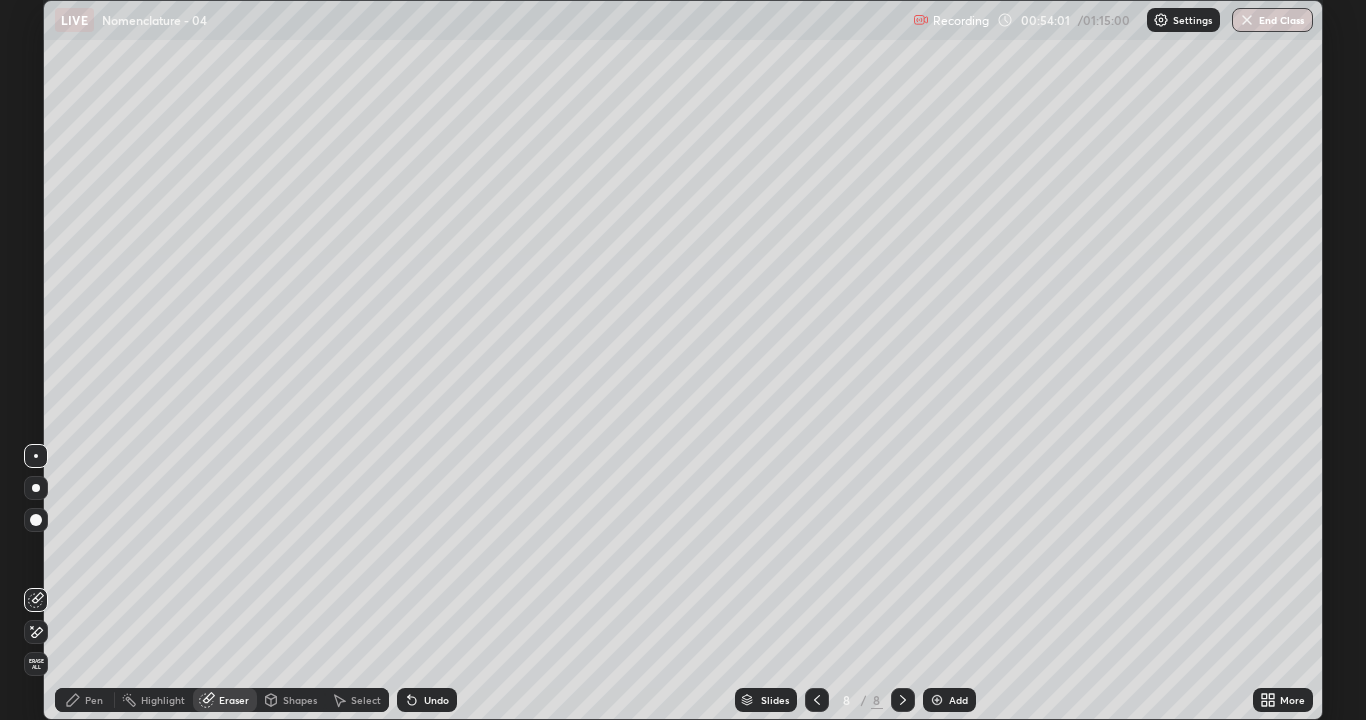 click on "Pen" at bounding box center (94, 700) 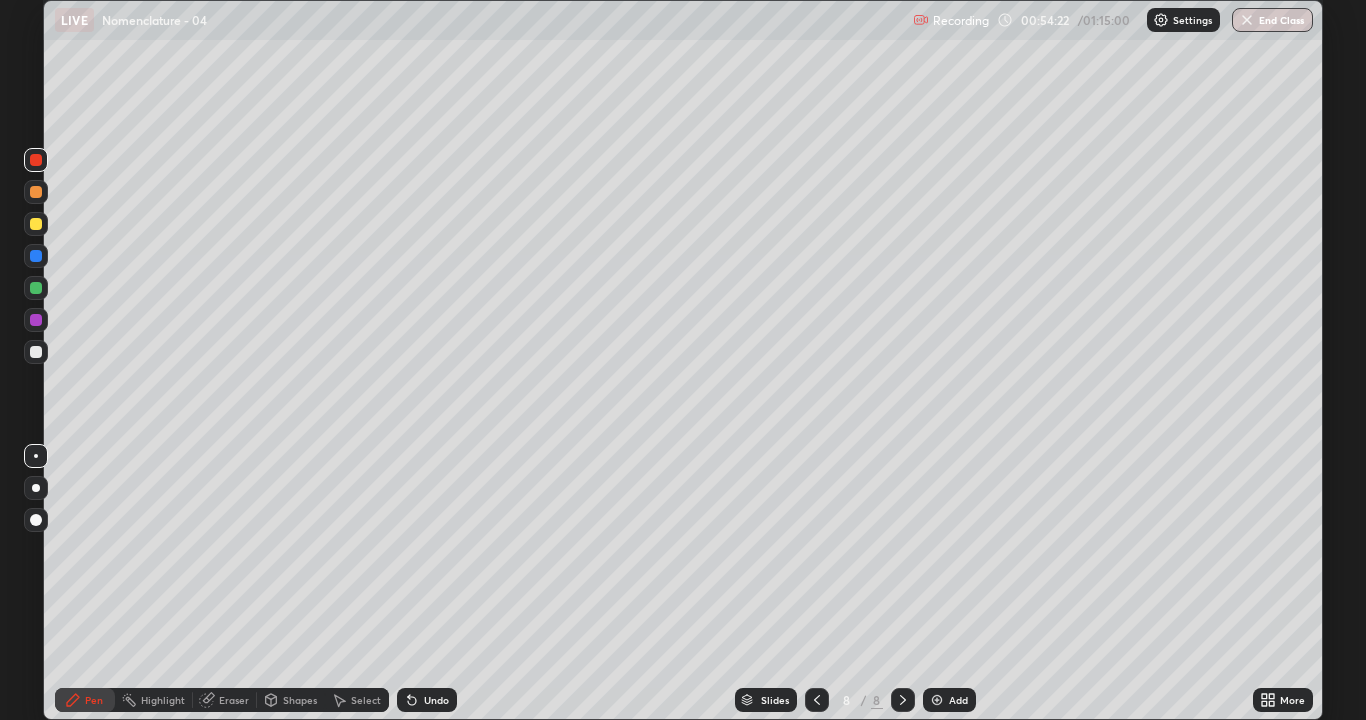 click at bounding box center [36, 352] 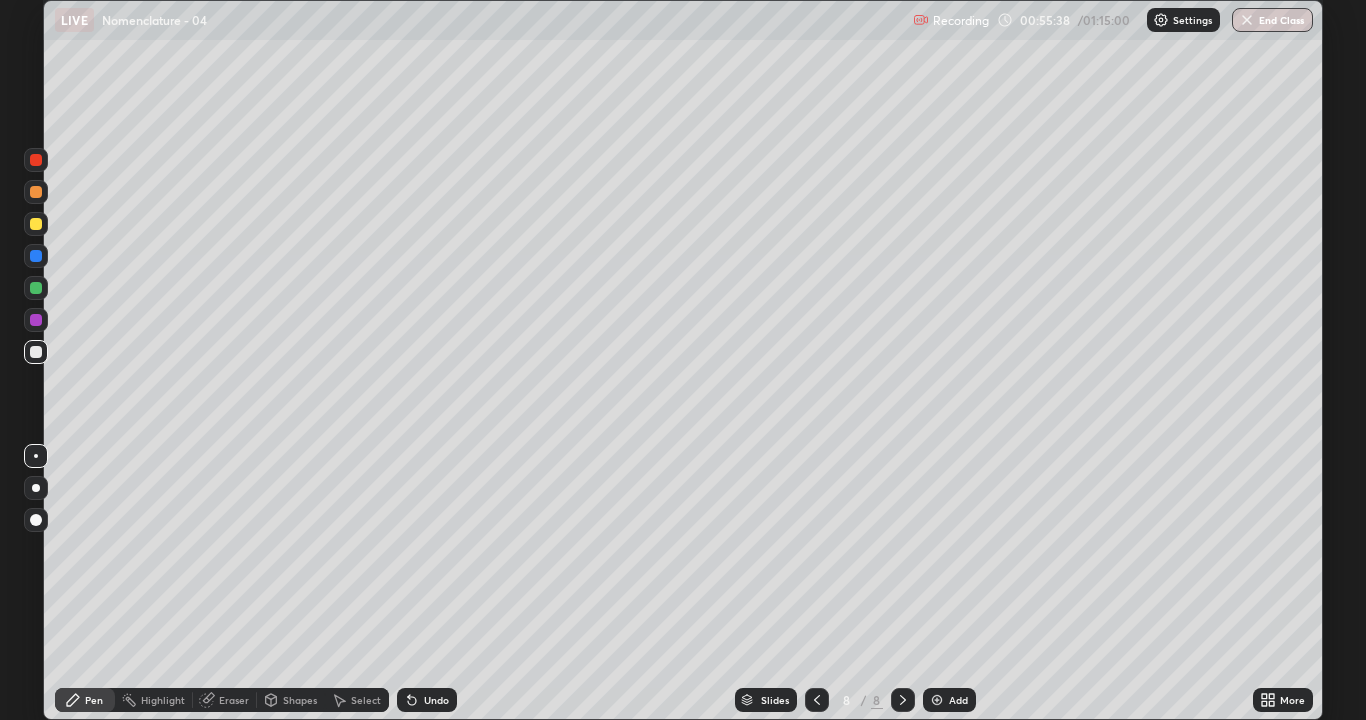 click at bounding box center [36, 160] 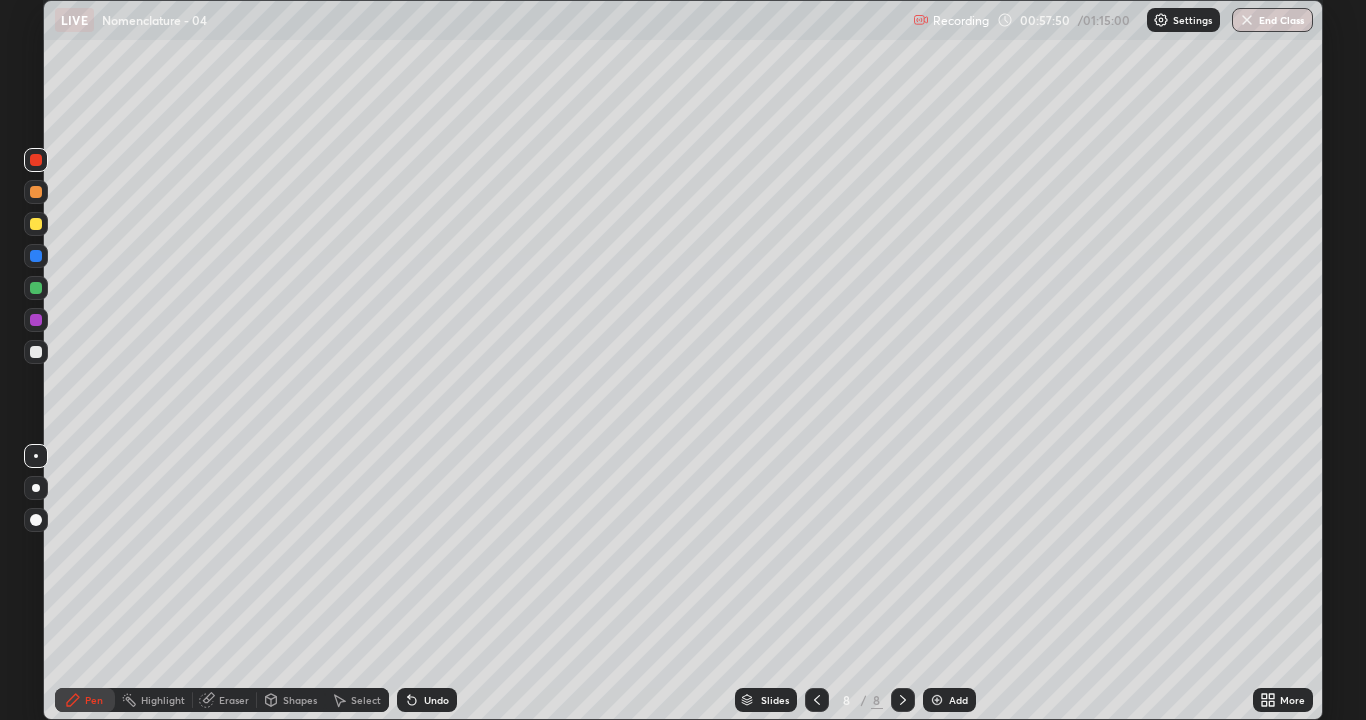 click at bounding box center [36, 352] 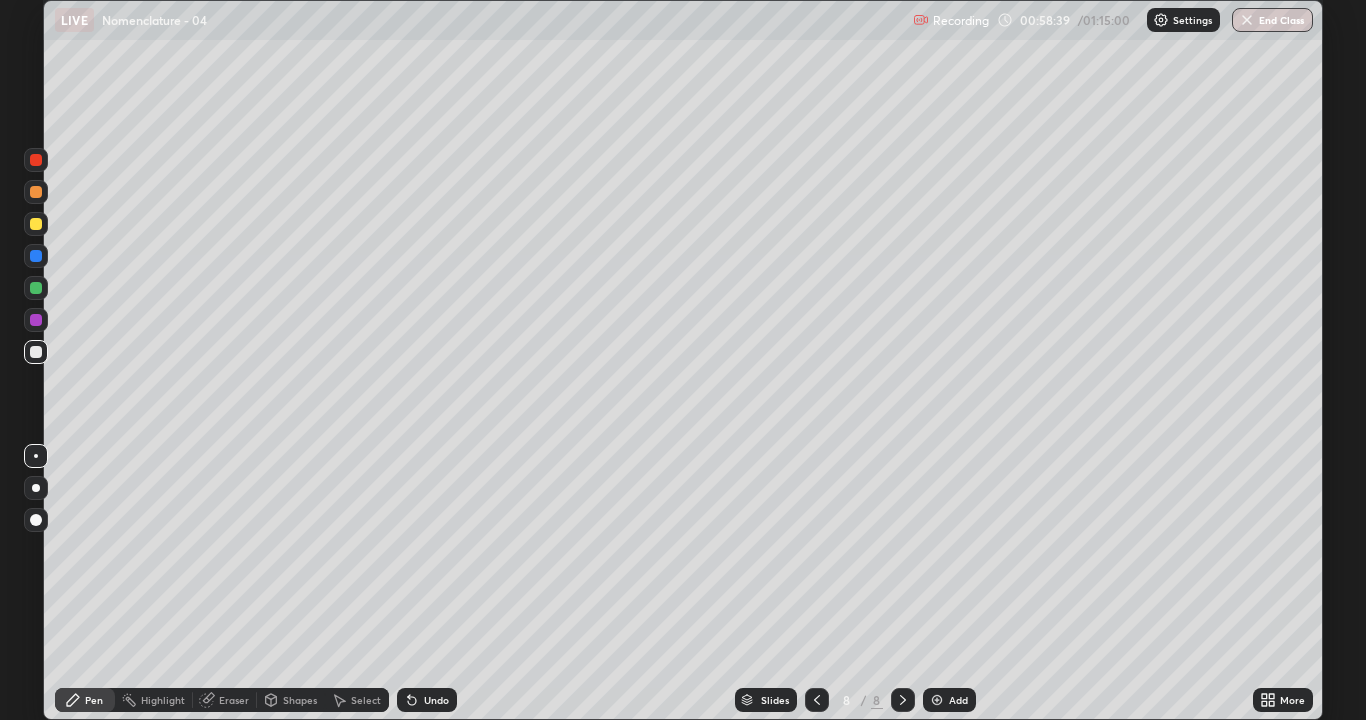 click at bounding box center [937, 700] 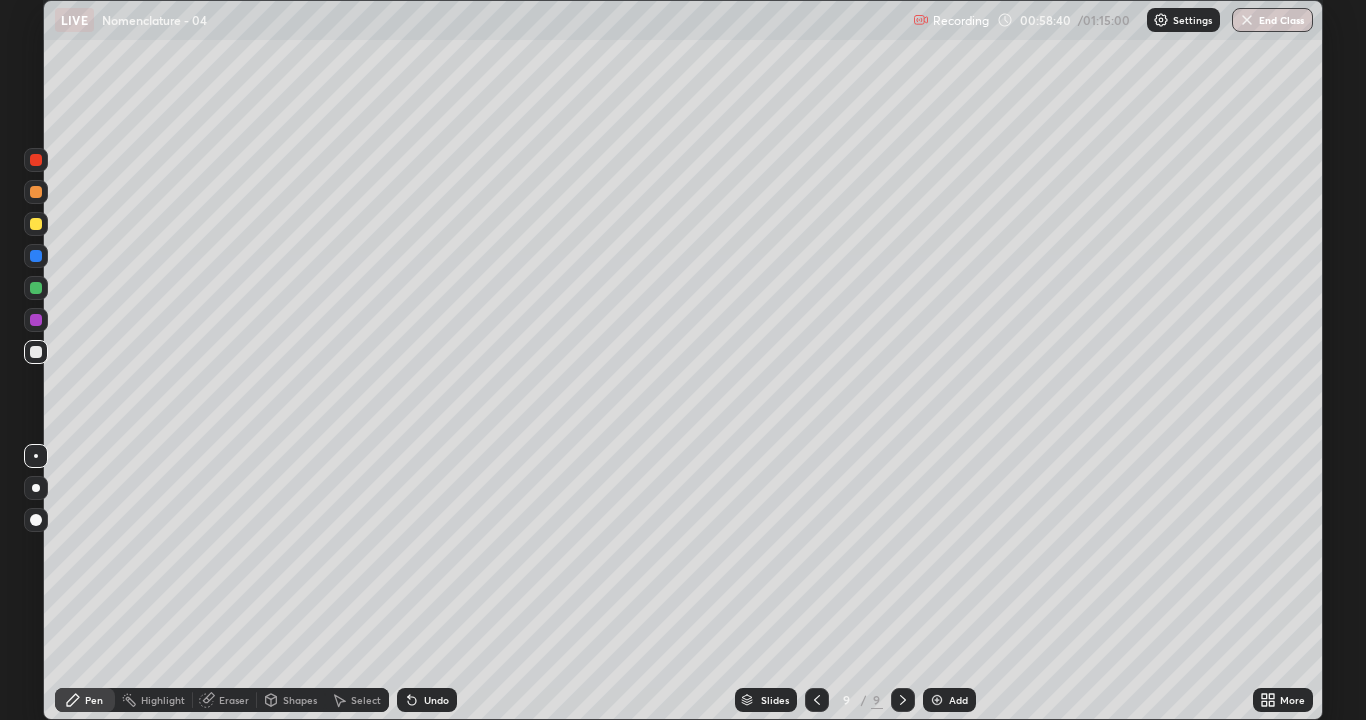 click 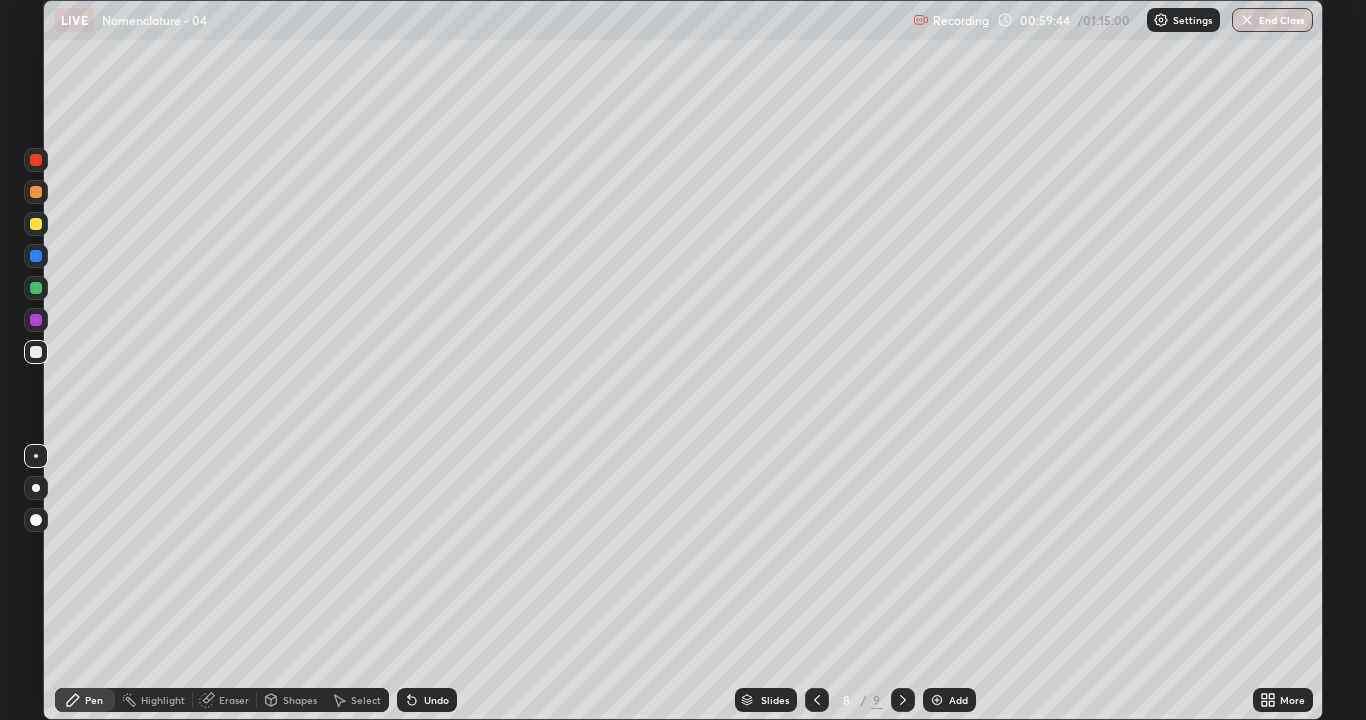 click at bounding box center (937, 700) 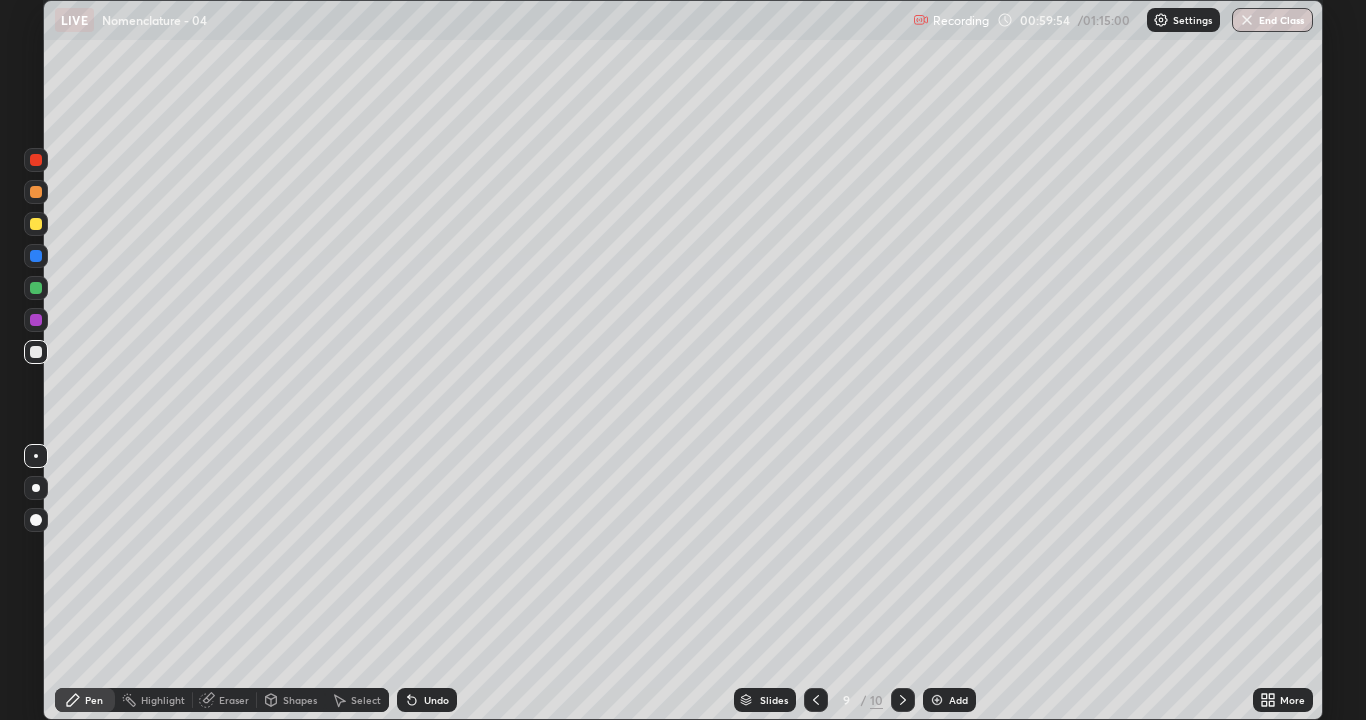 click on "Eraser" at bounding box center [234, 700] 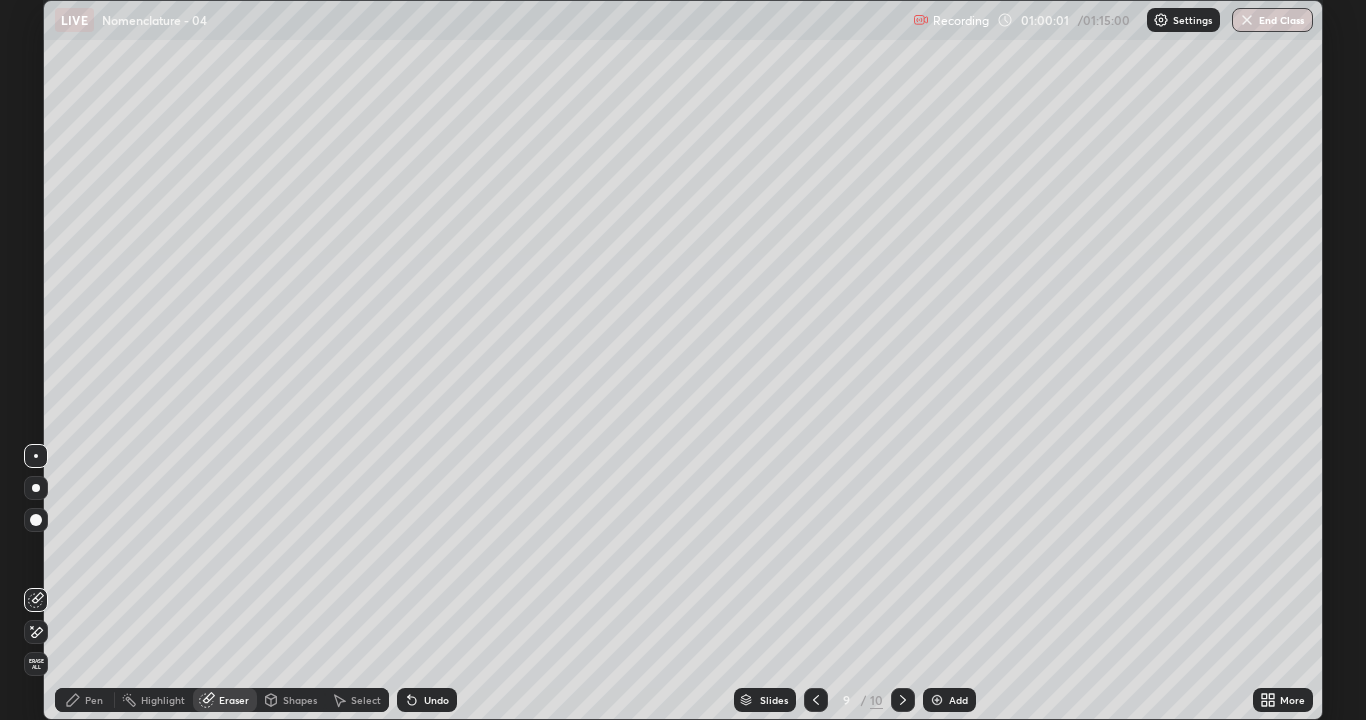 click on "Pen" at bounding box center (94, 700) 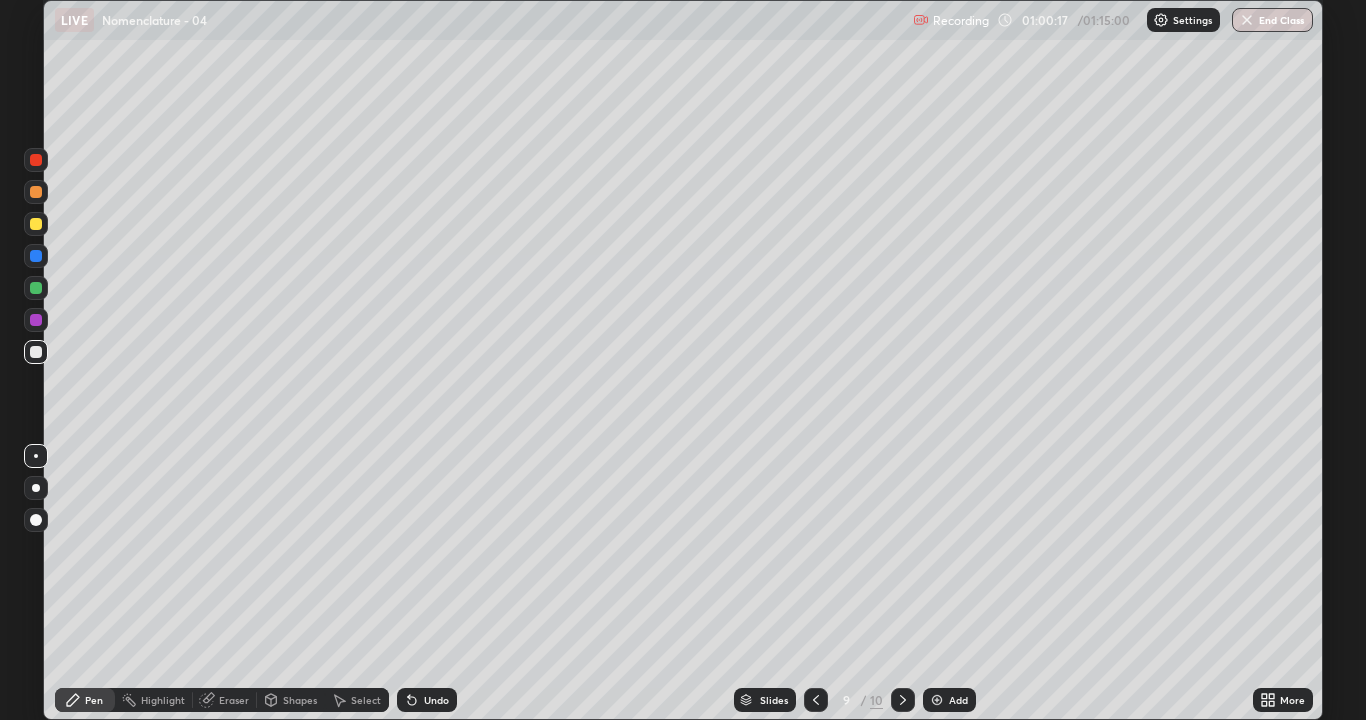 click at bounding box center [36, 160] 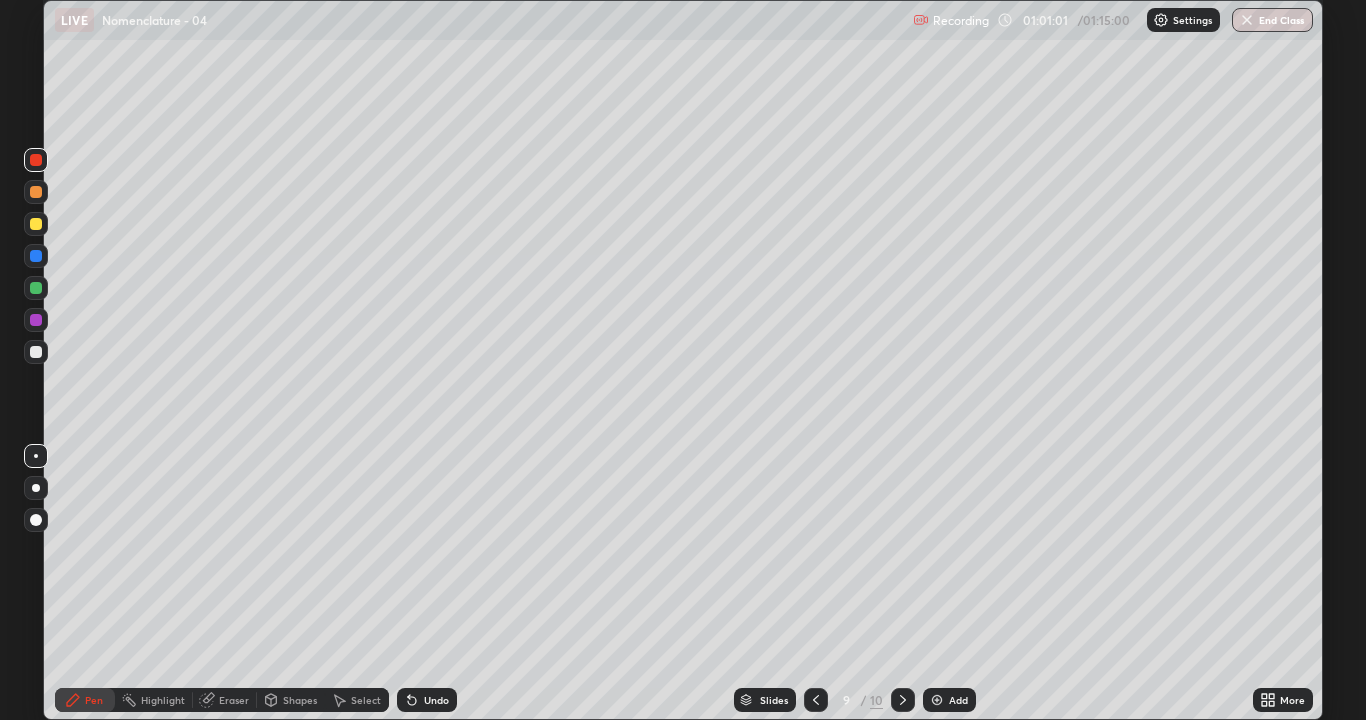 click at bounding box center (36, 288) 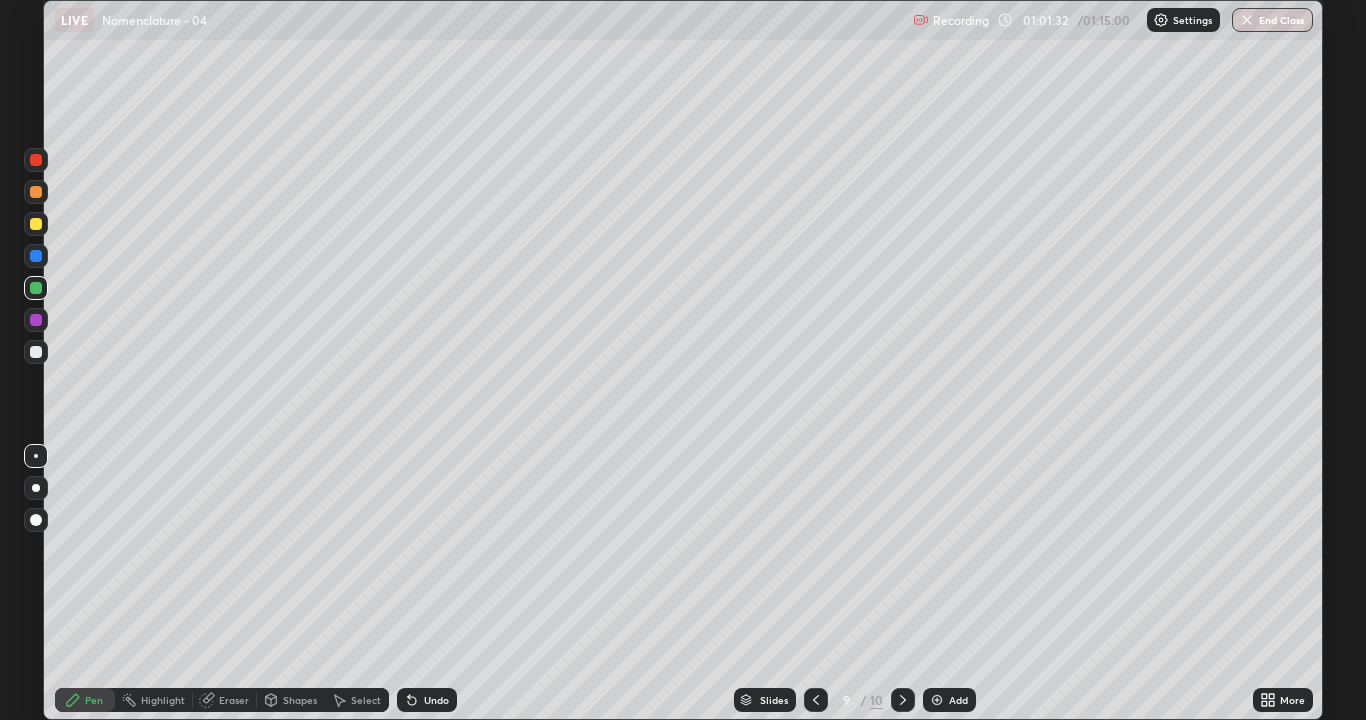 click at bounding box center (36, 352) 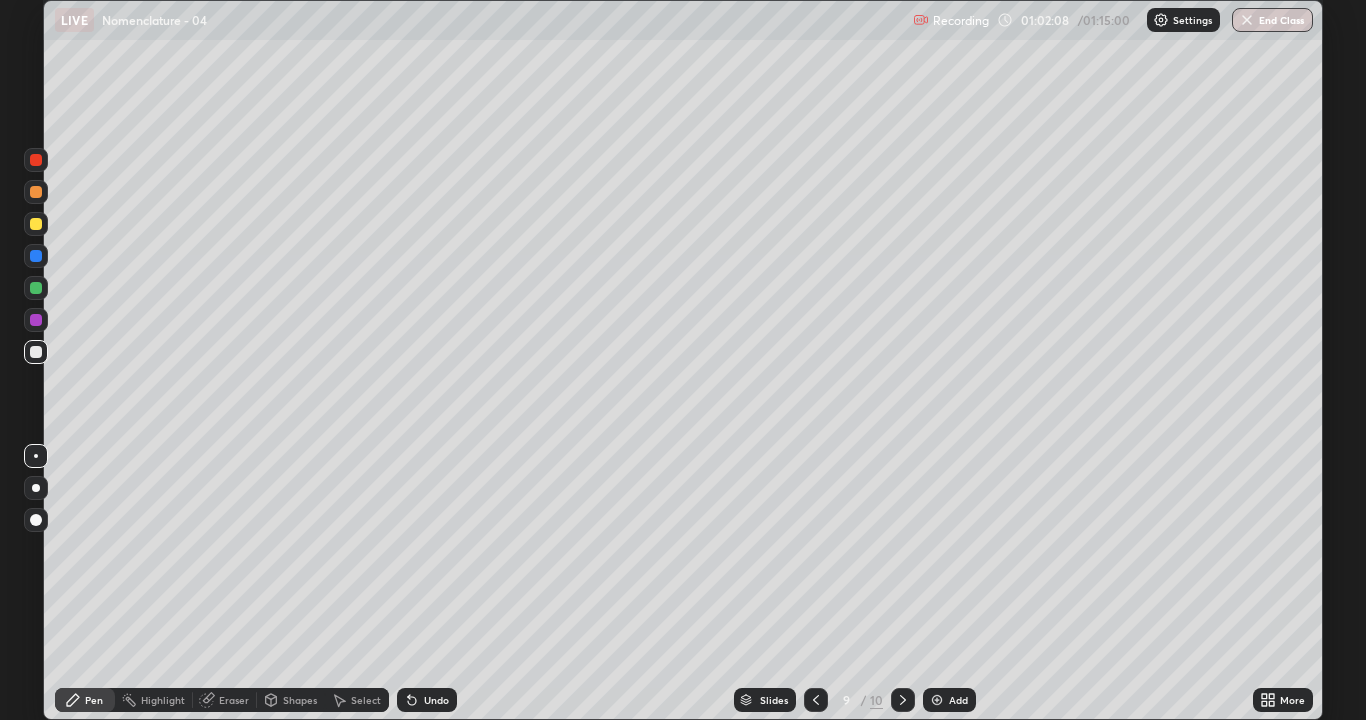 click at bounding box center [36, 160] 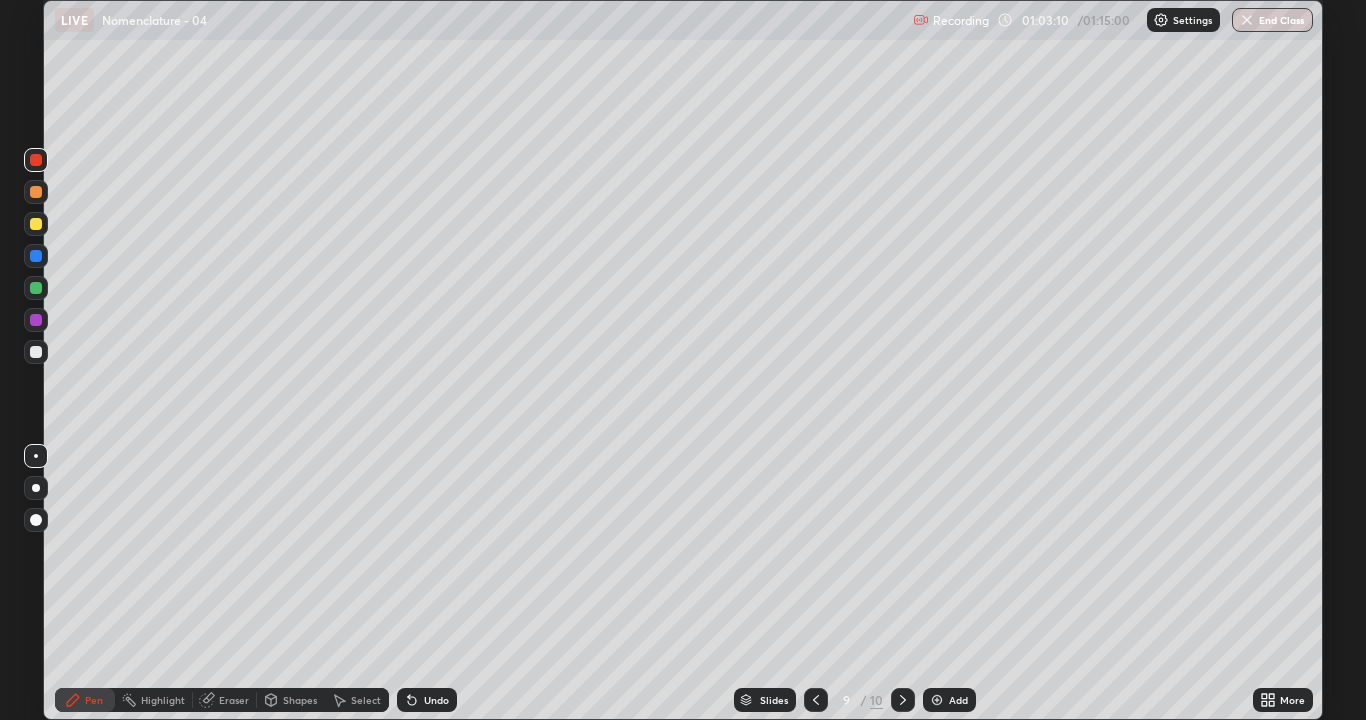 click on "Eraser" at bounding box center [234, 700] 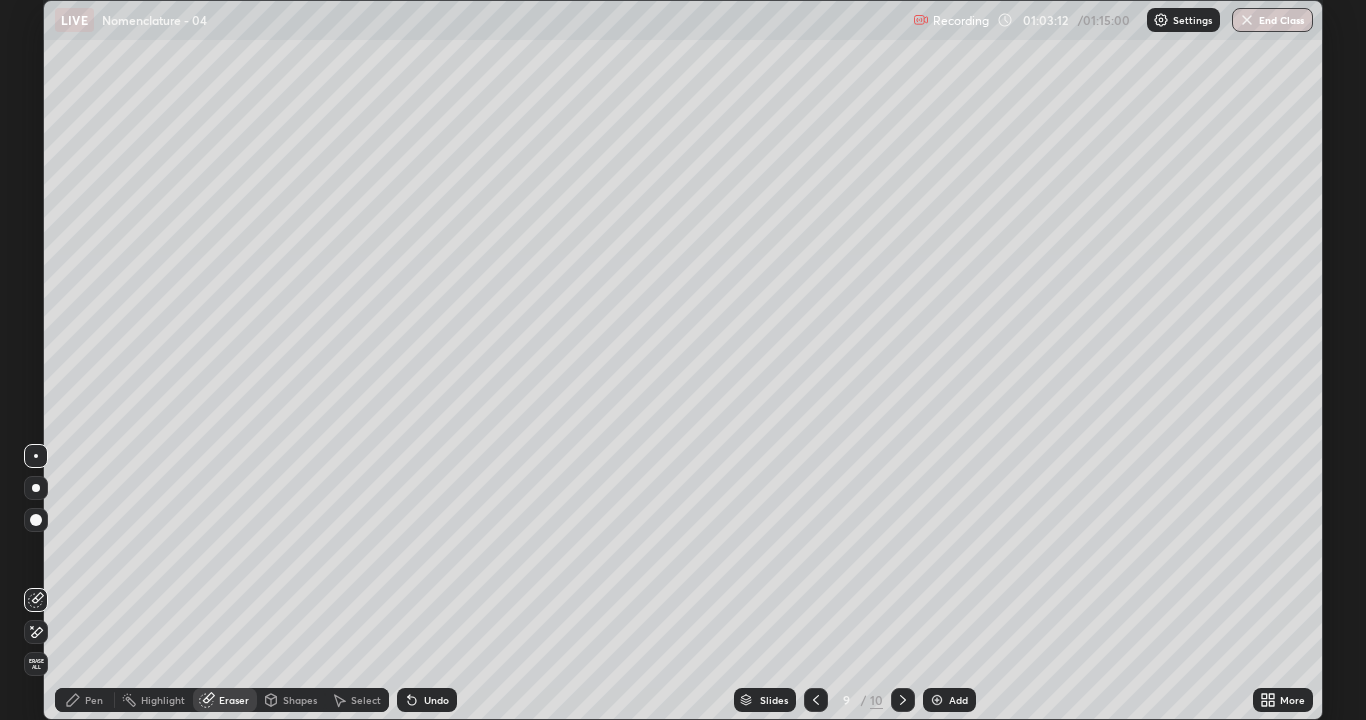 click on "Pen" at bounding box center [94, 700] 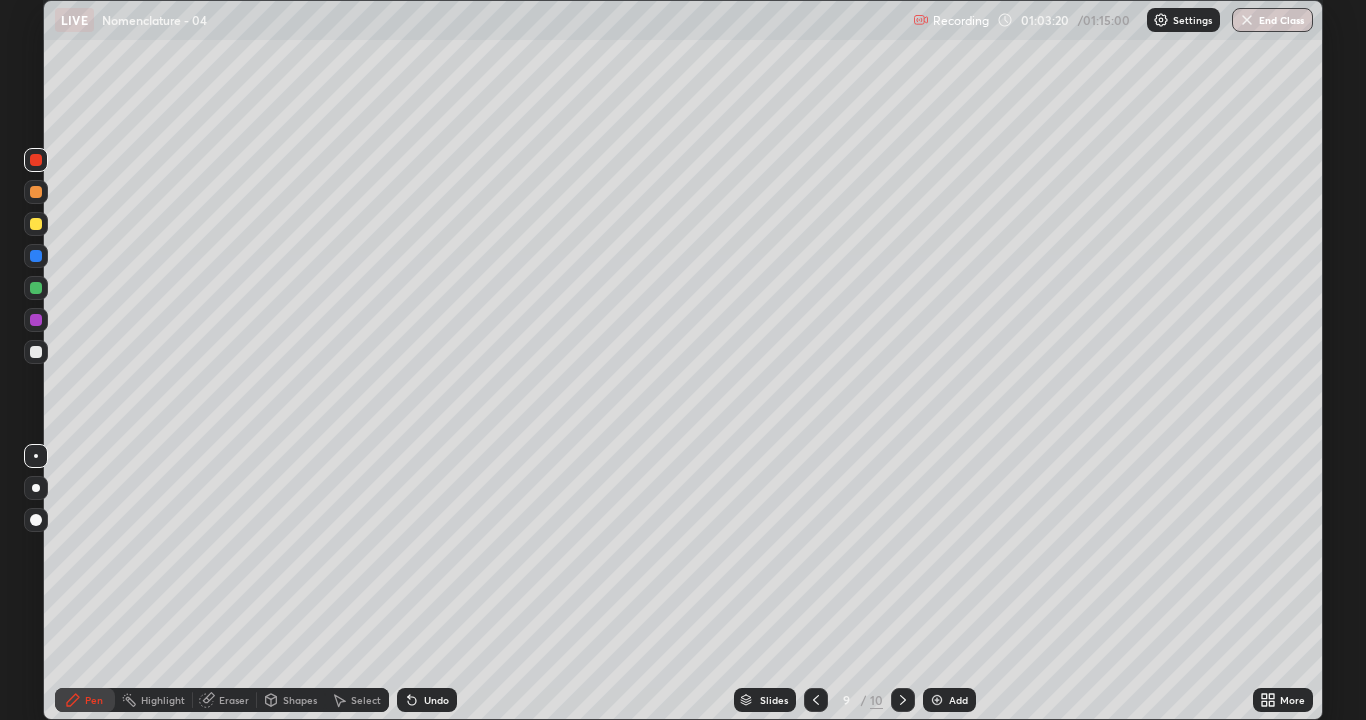 click at bounding box center (36, 352) 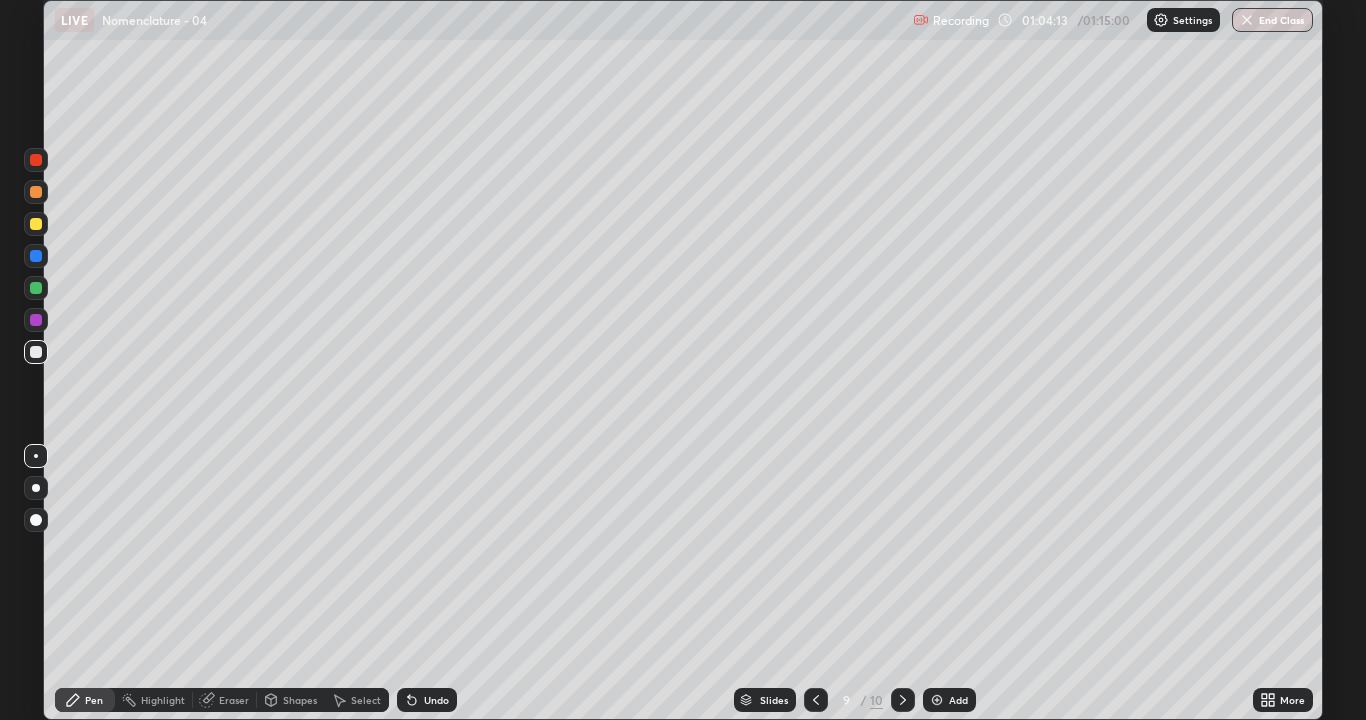 click at bounding box center [36, 352] 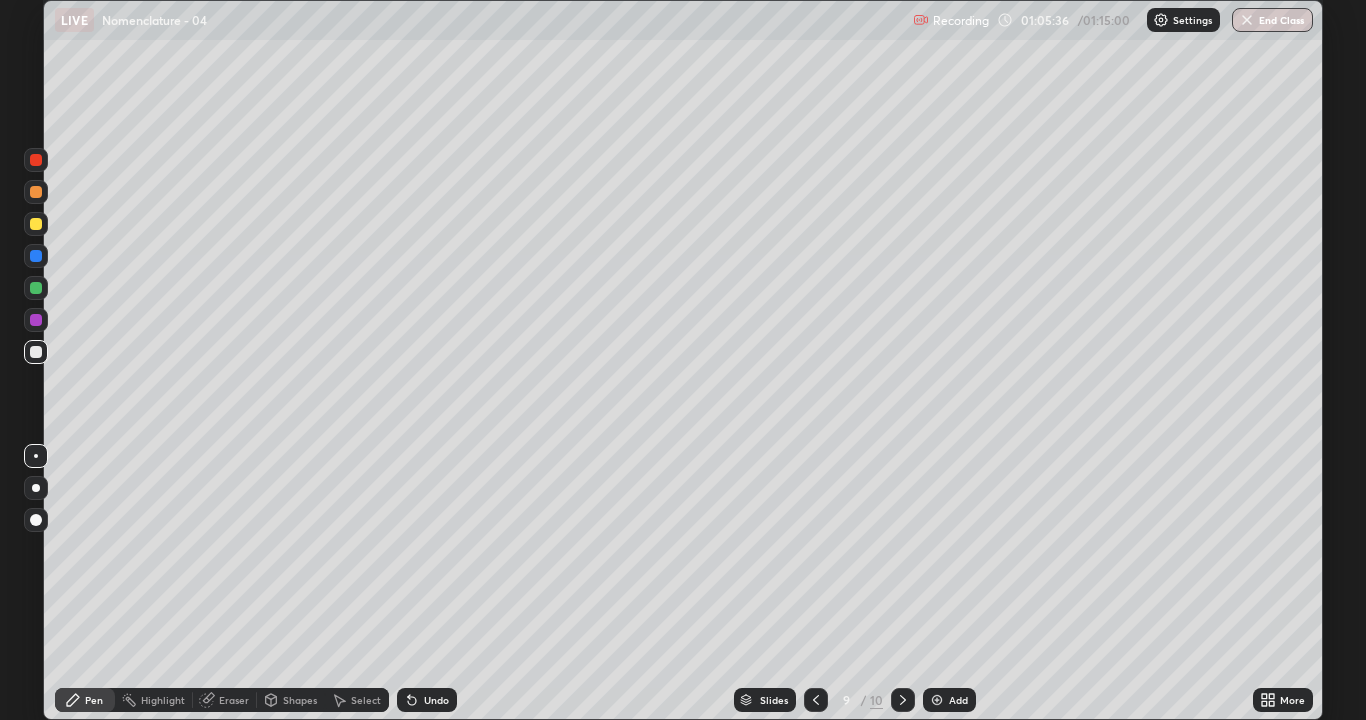 click on "Eraser" at bounding box center [234, 700] 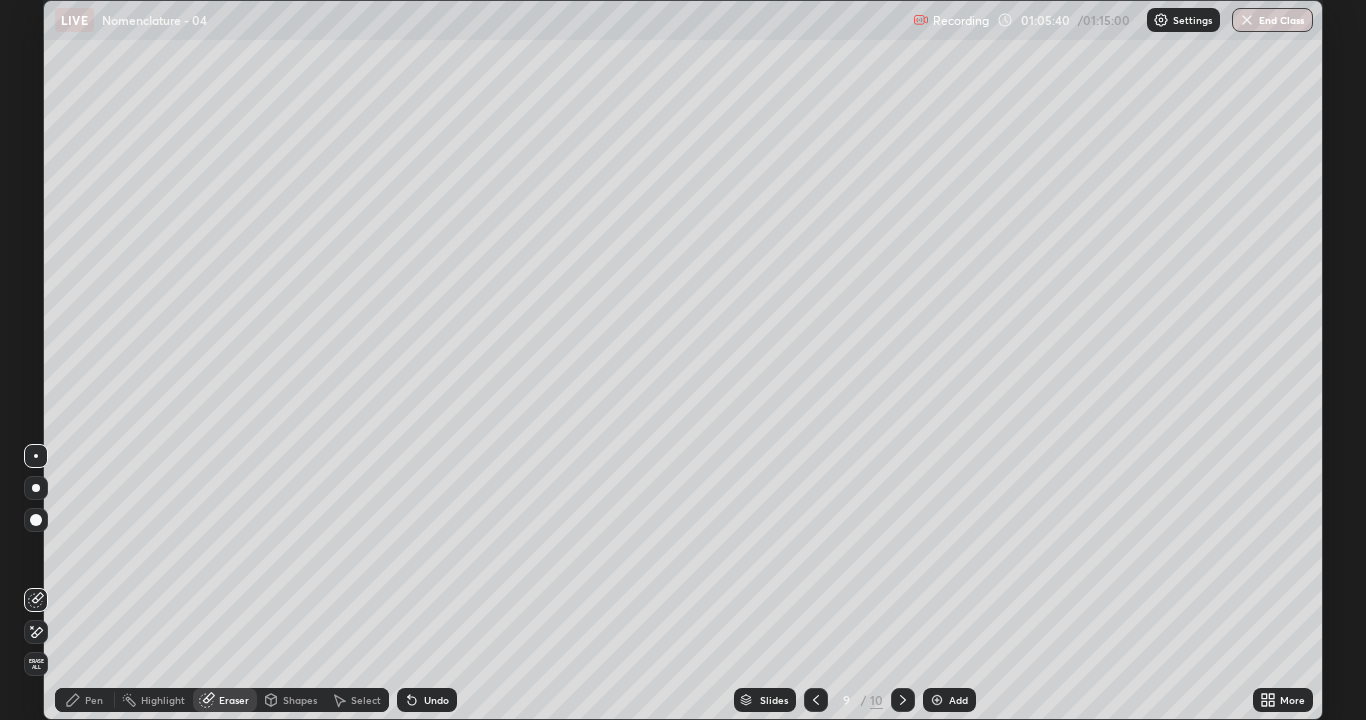click on "Pen" at bounding box center (94, 700) 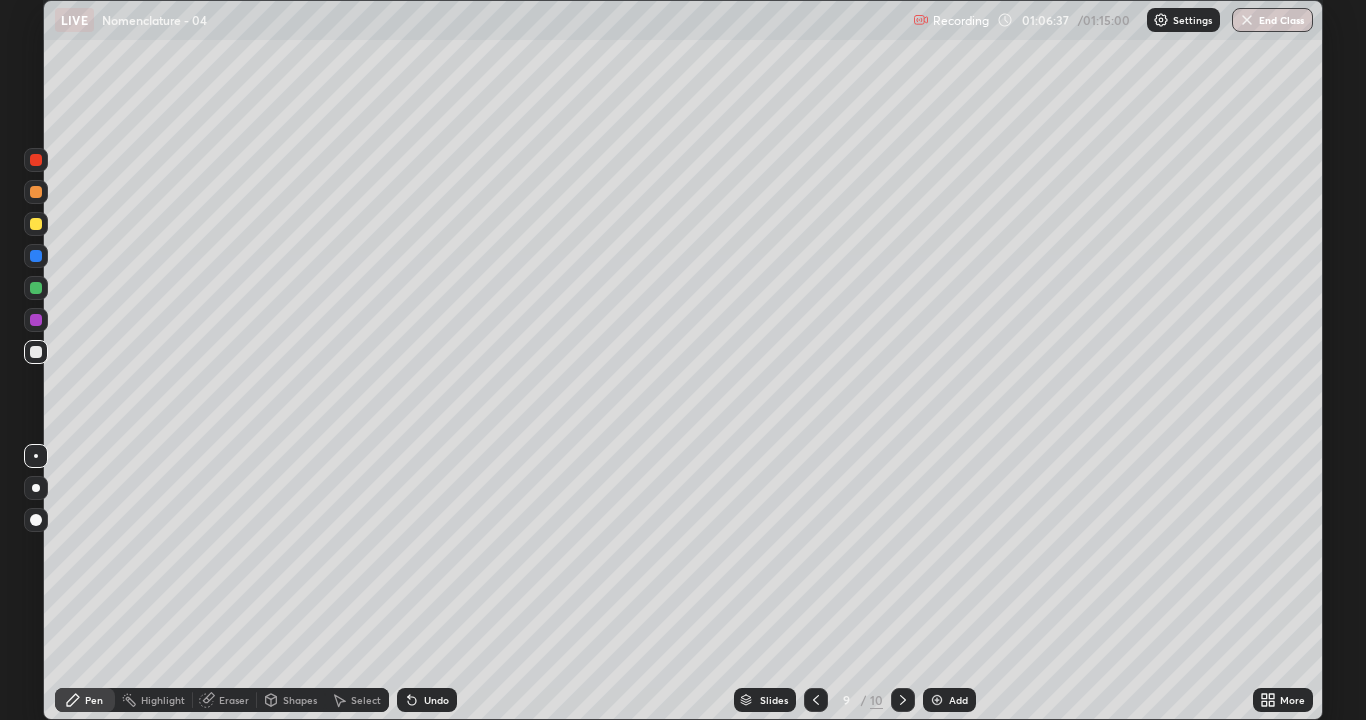 click at bounding box center [36, 160] 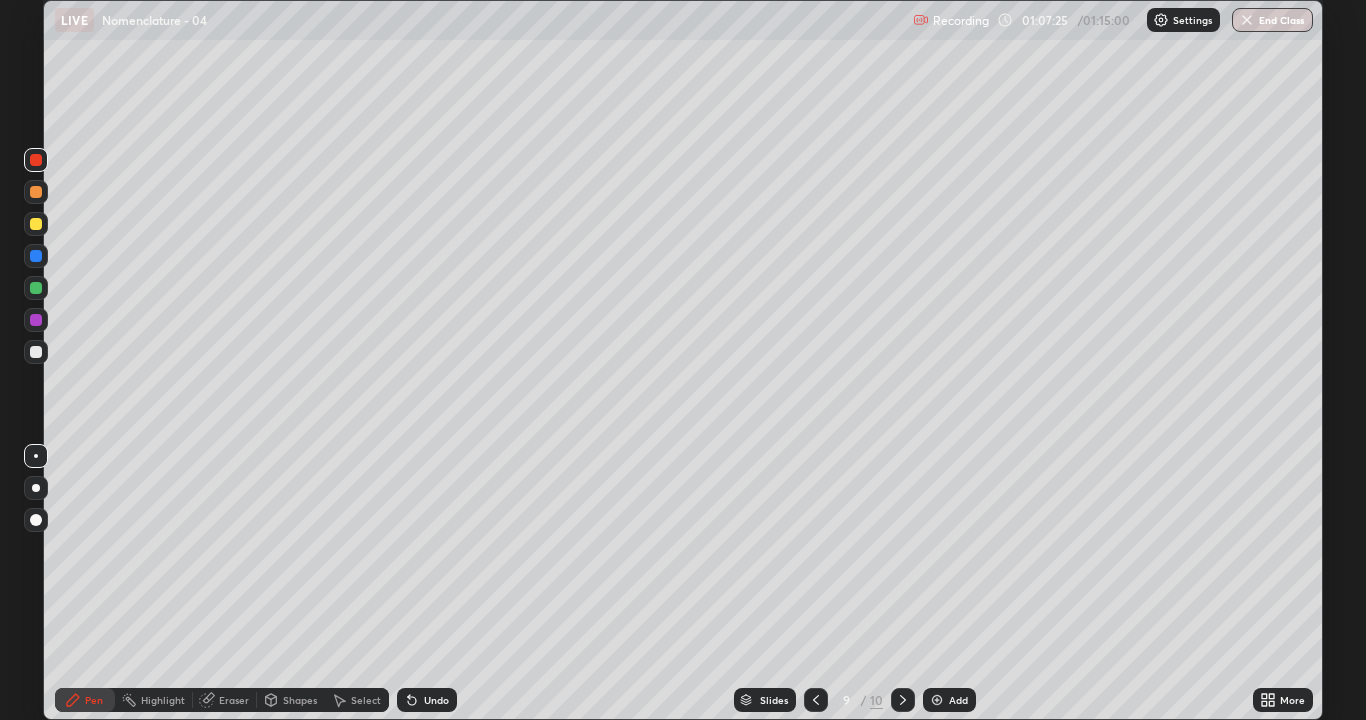 click at bounding box center (36, 520) 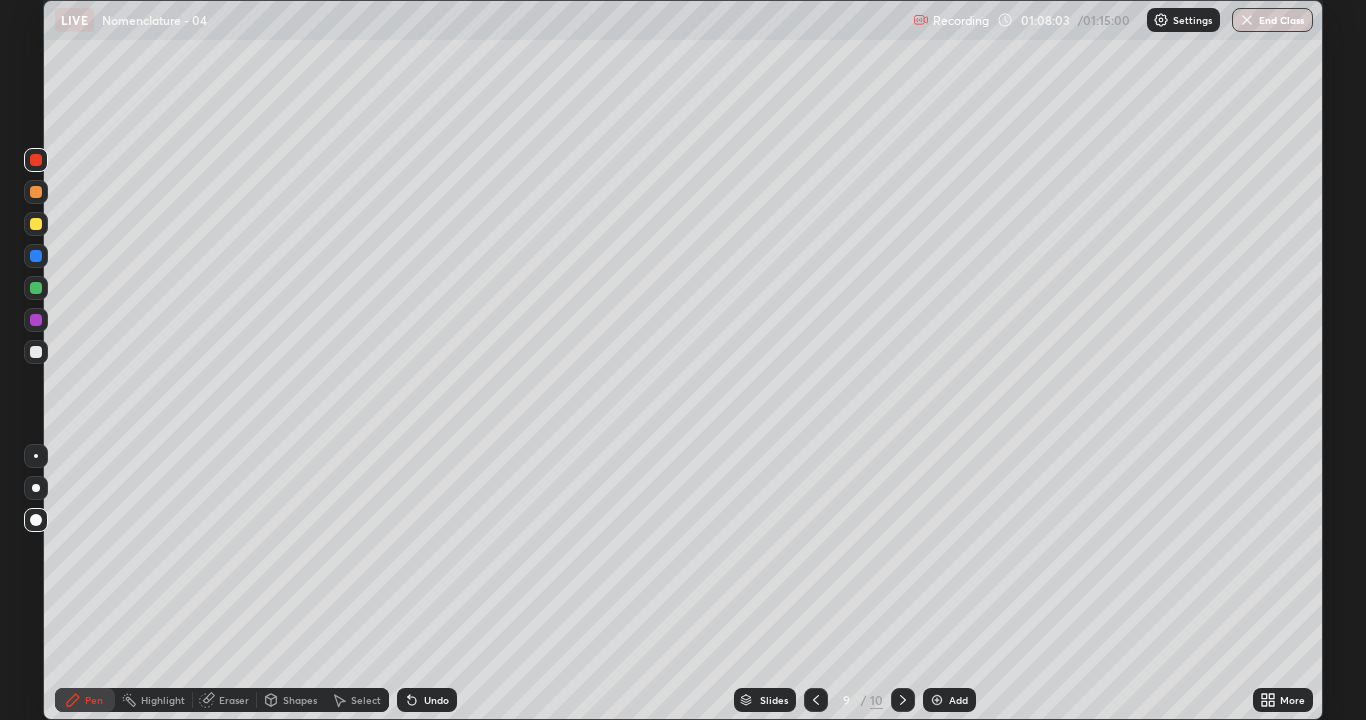 click at bounding box center [36, 456] 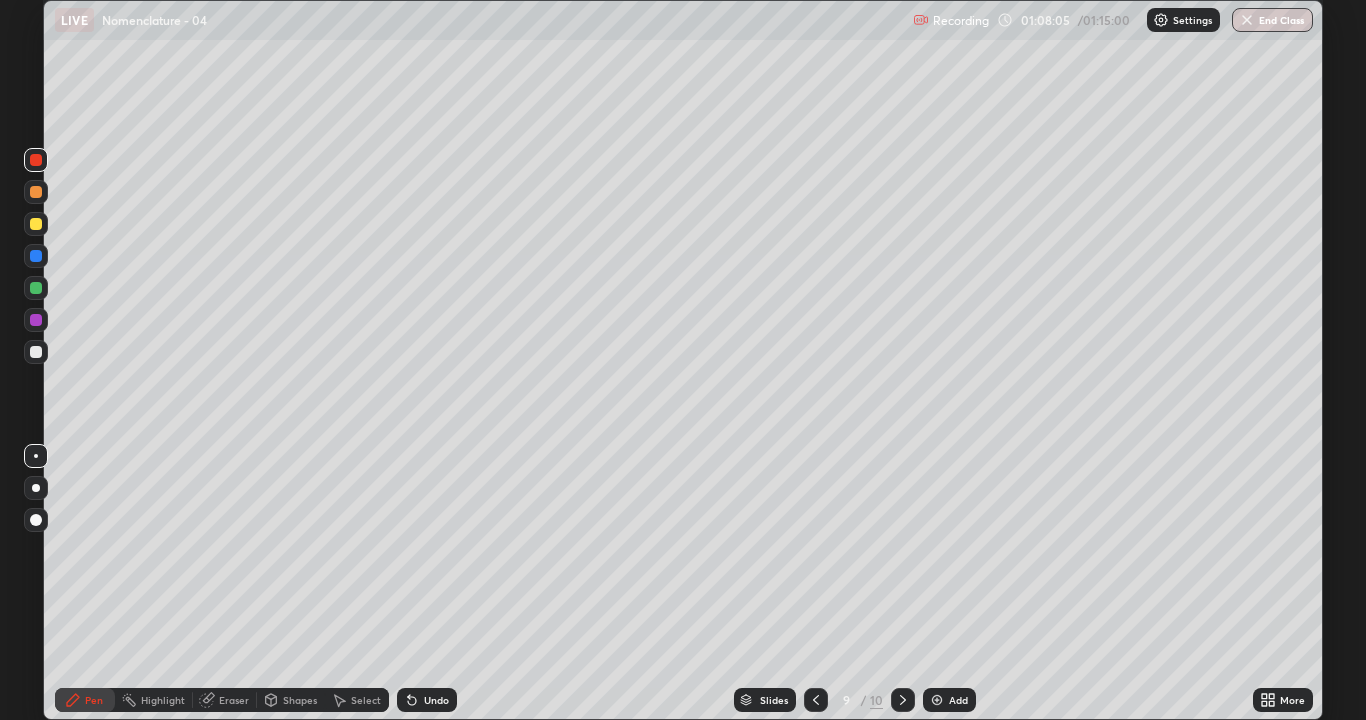 click at bounding box center [36, 352] 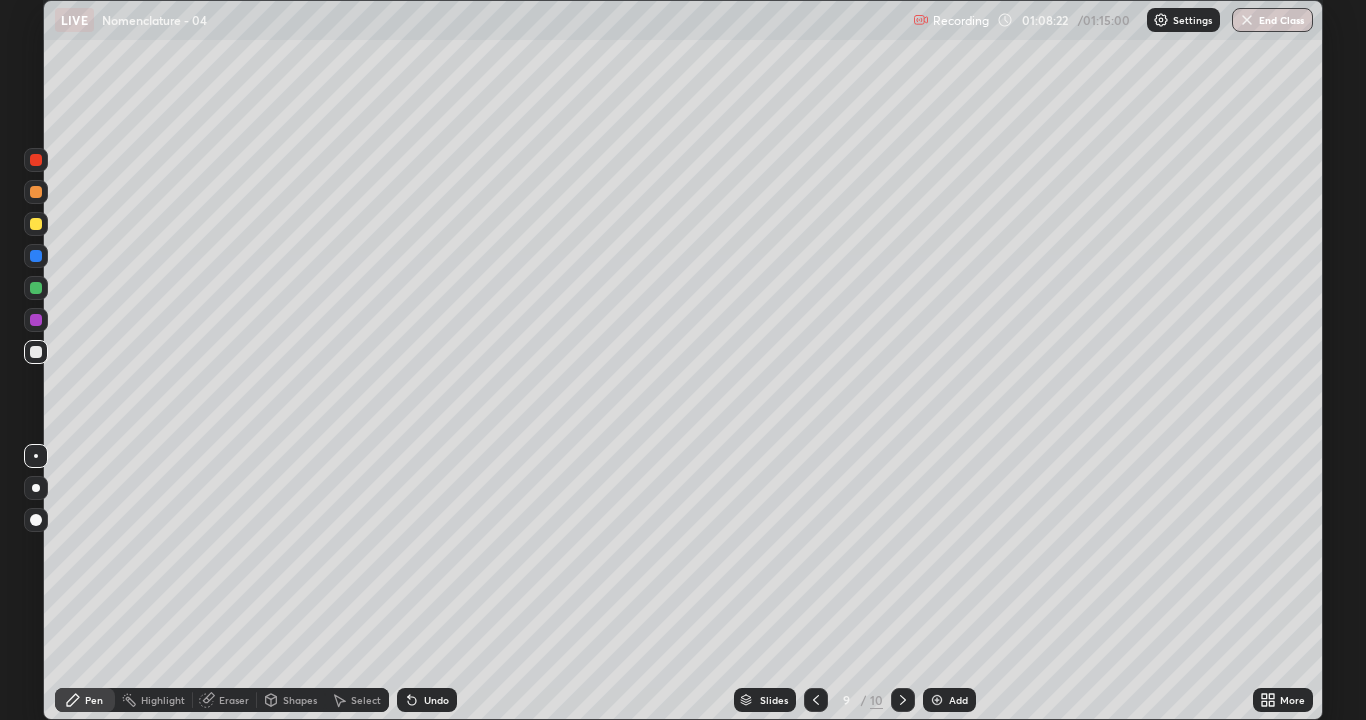 click at bounding box center (36, 160) 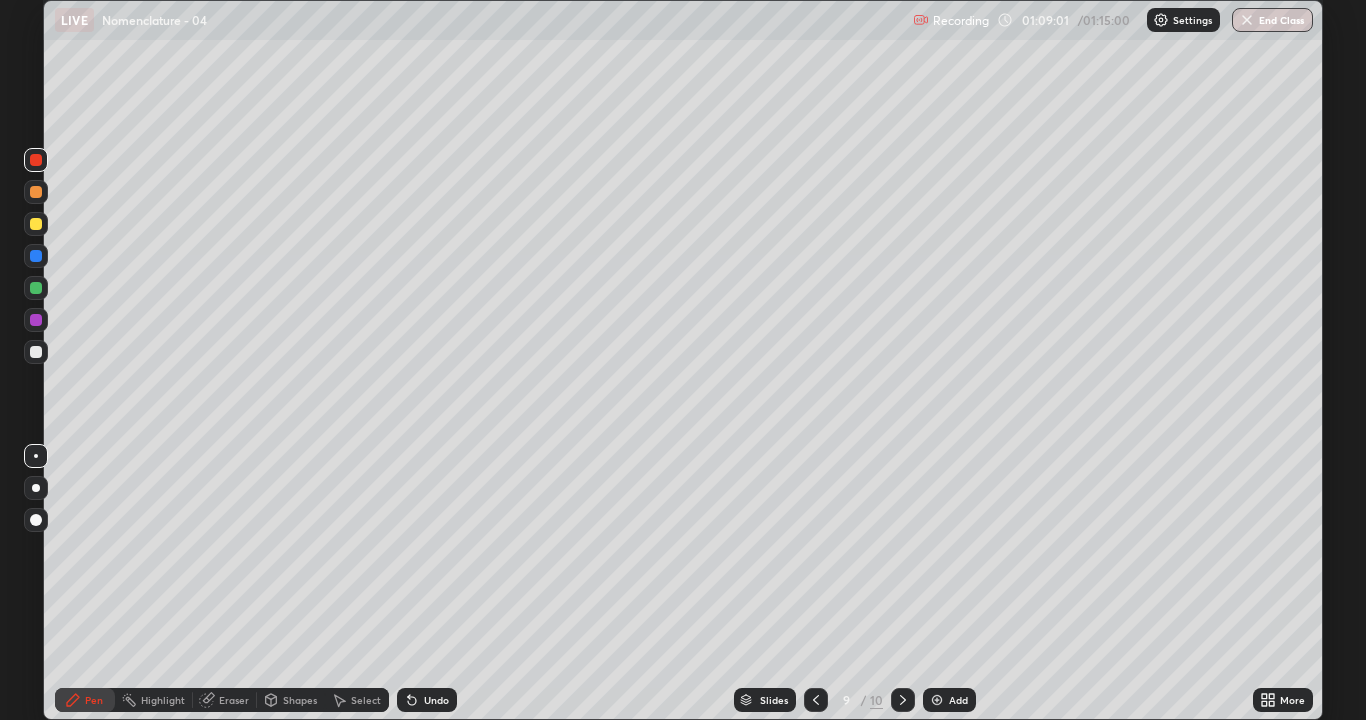 click on "Select" at bounding box center [357, 700] 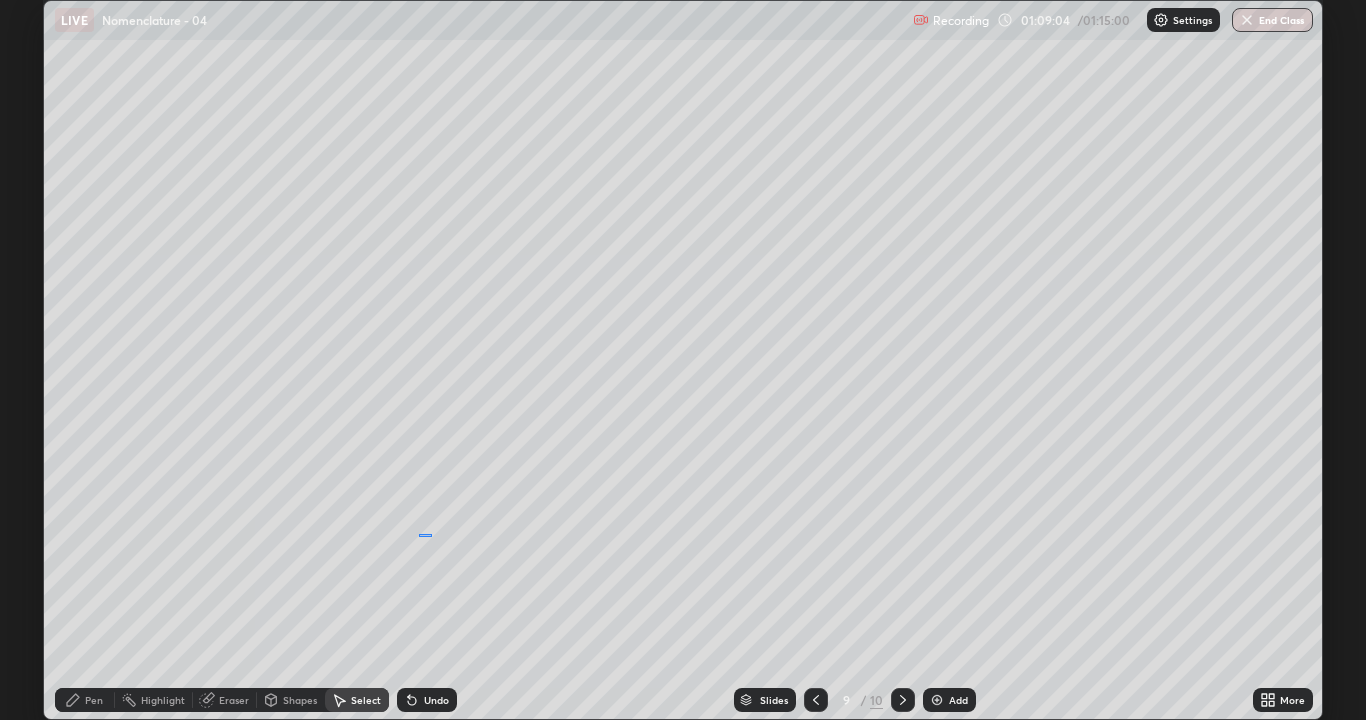 click on "0 ° Undo Copy Duplicate Duplicate to new slide Delete" at bounding box center [683, 360] 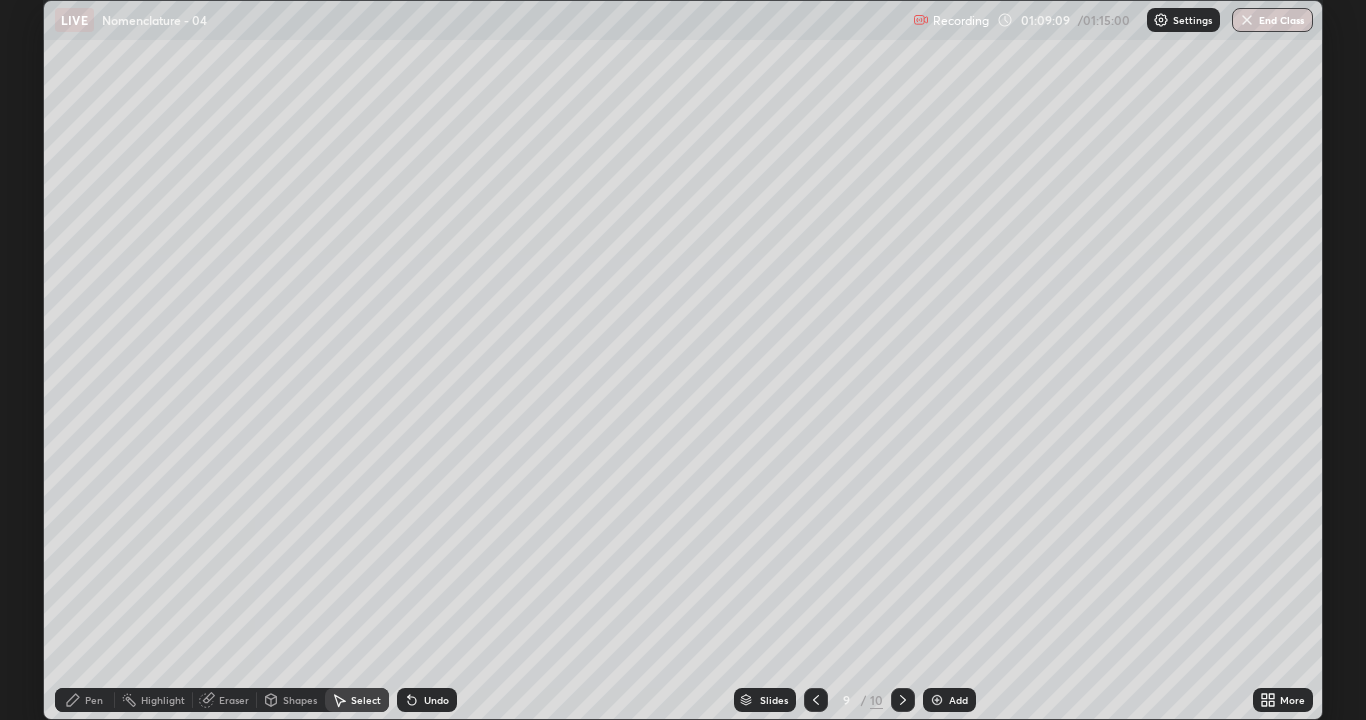 click on "Pen" at bounding box center [94, 700] 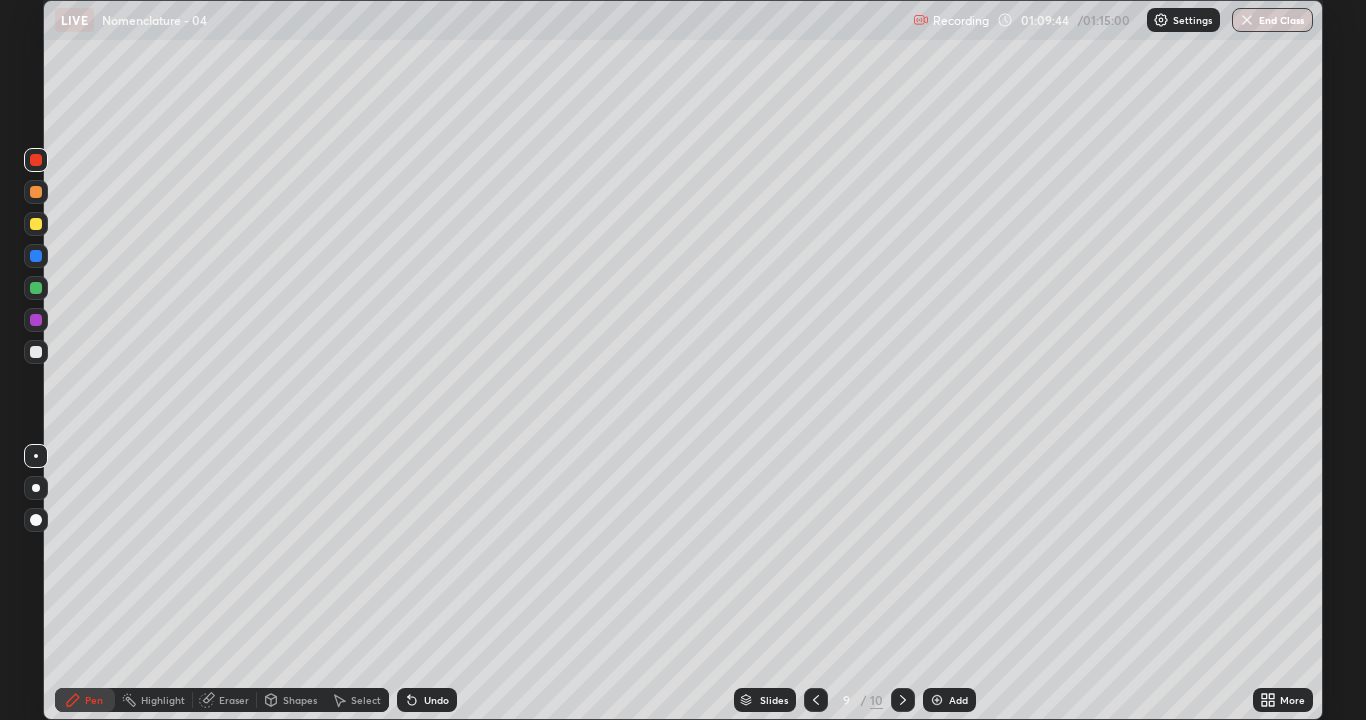 click at bounding box center (36, 352) 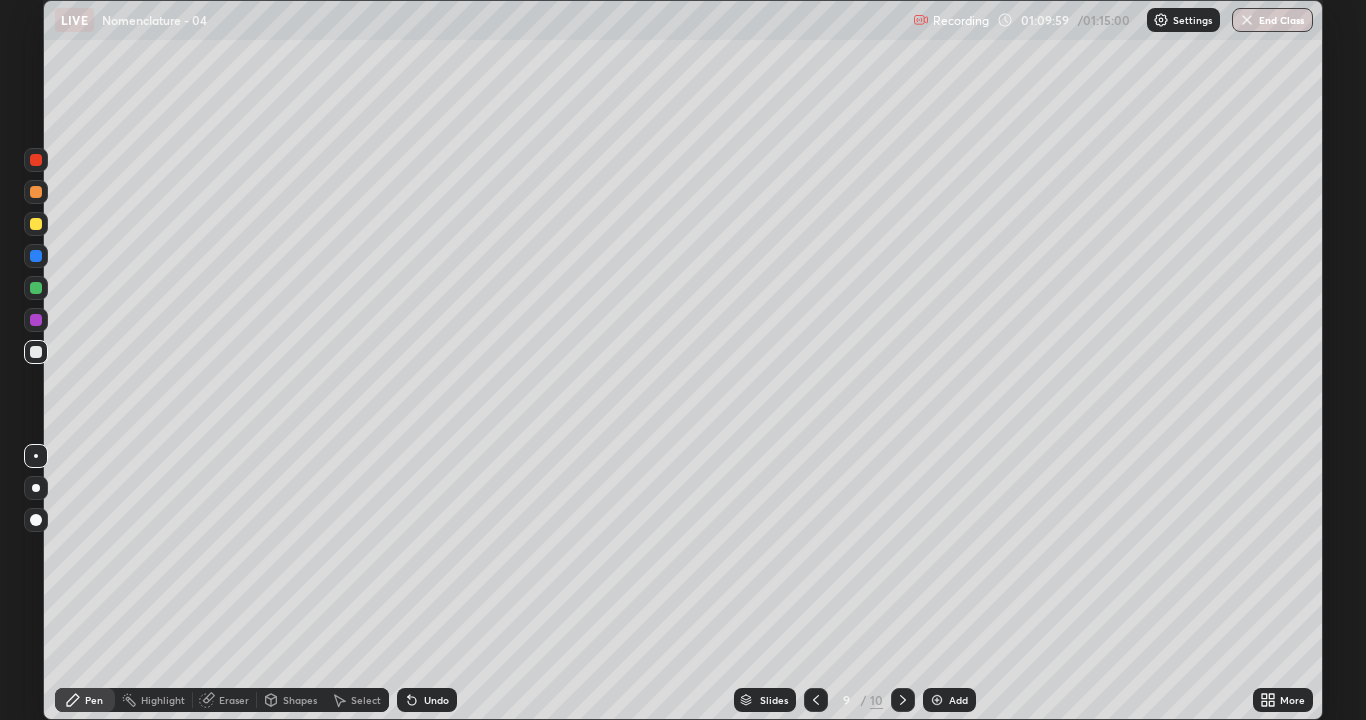click on "Eraser" at bounding box center (234, 700) 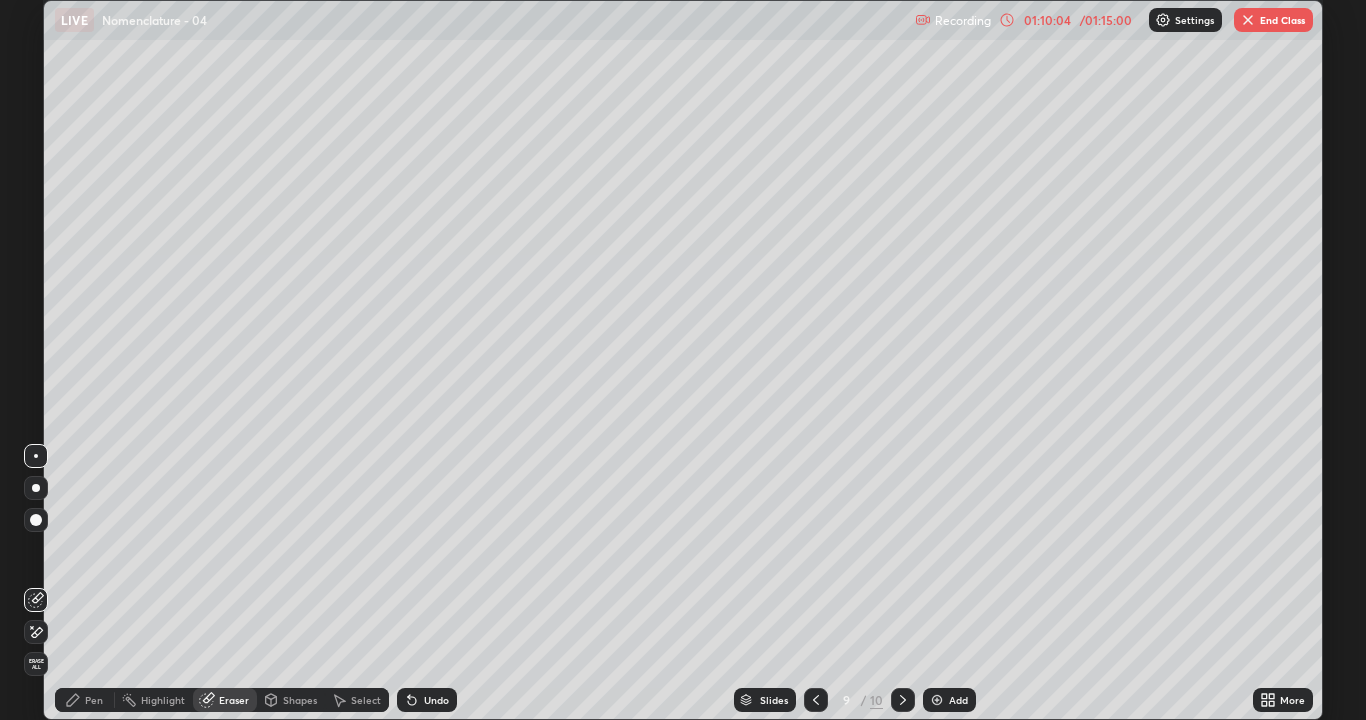 click on "Pen" at bounding box center (94, 700) 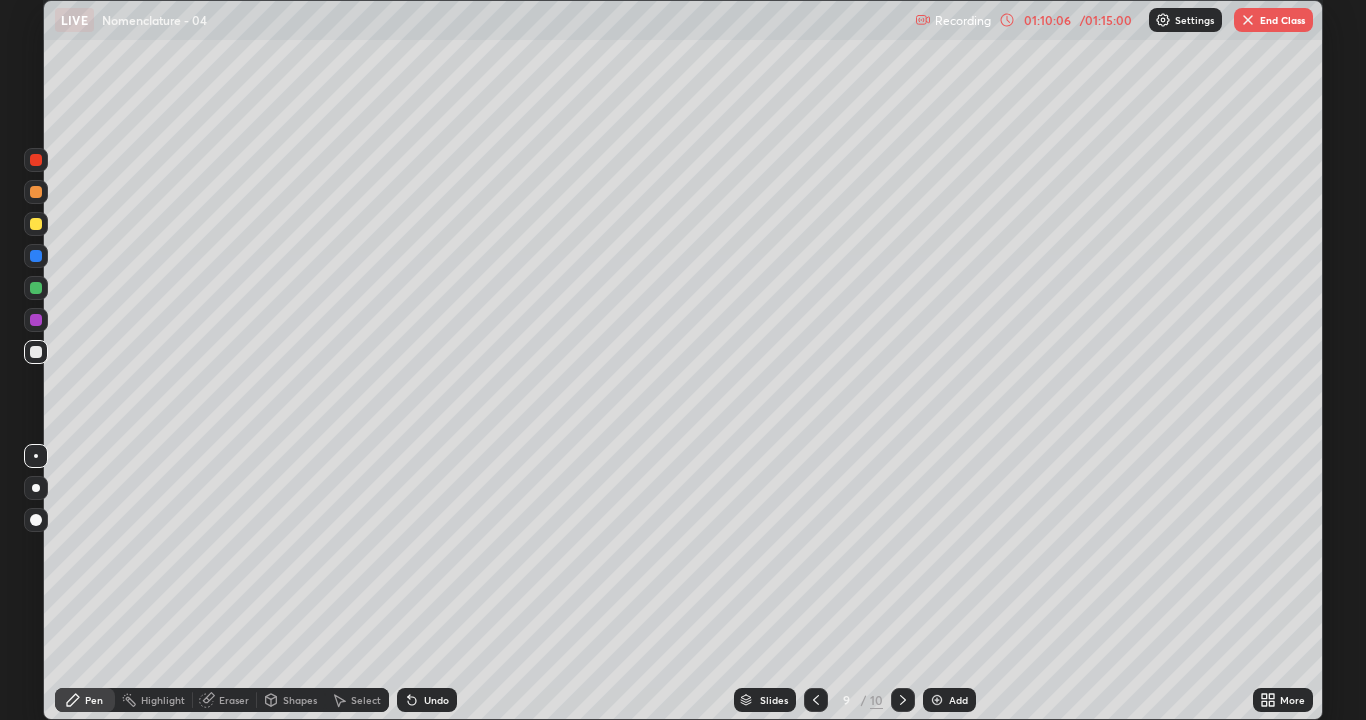 click at bounding box center (36, 352) 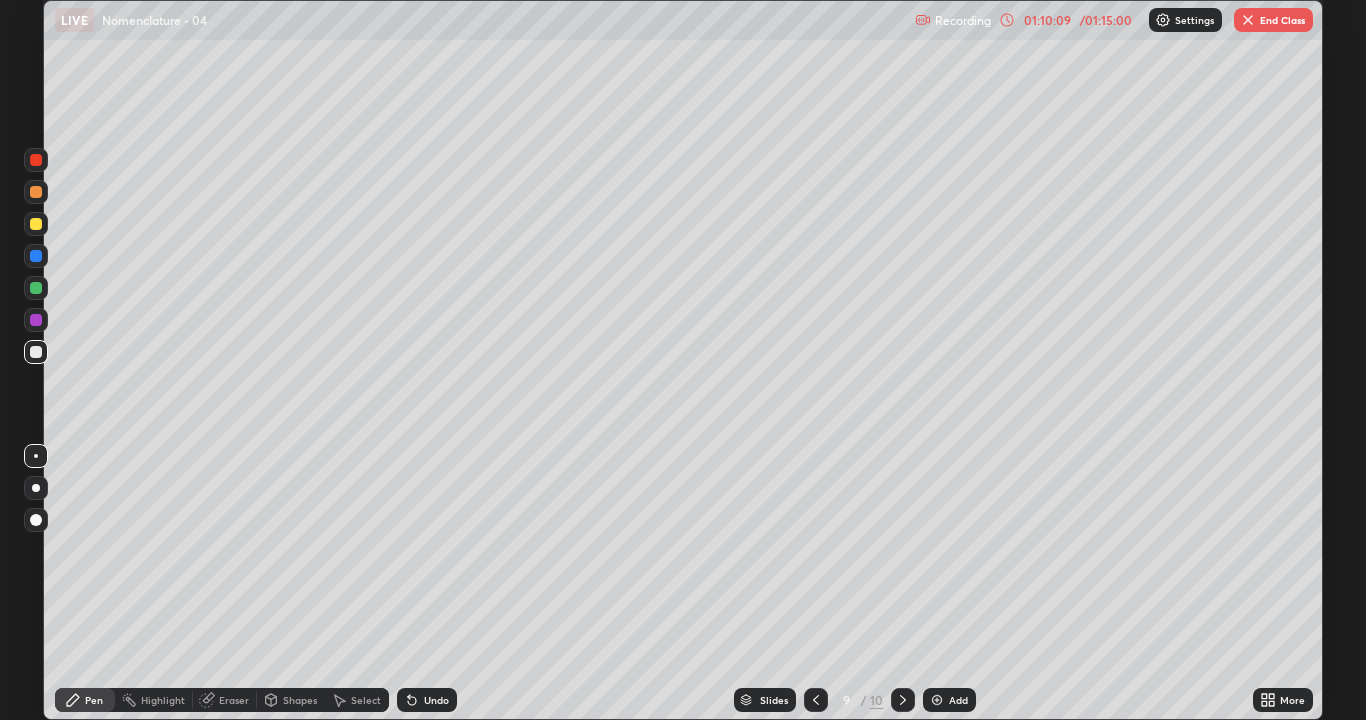 click at bounding box center (36, 160) 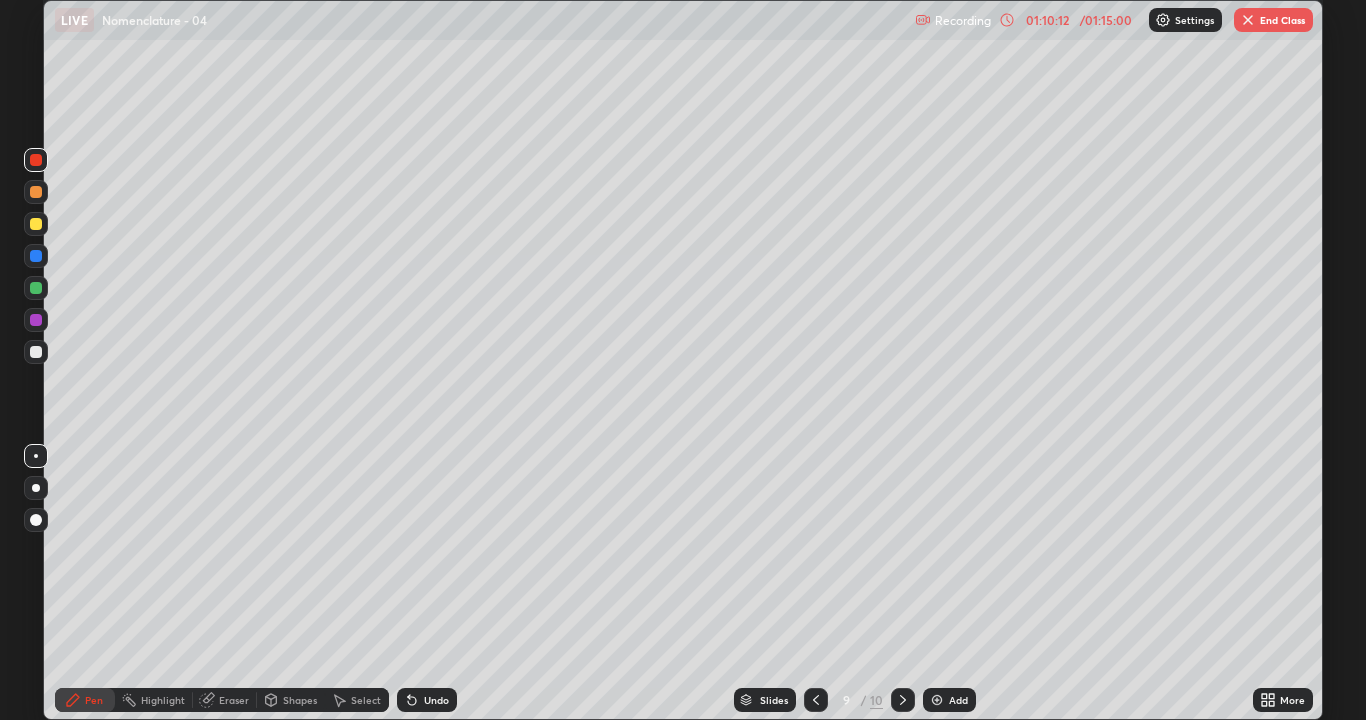 click at bounding box center [36, 352] 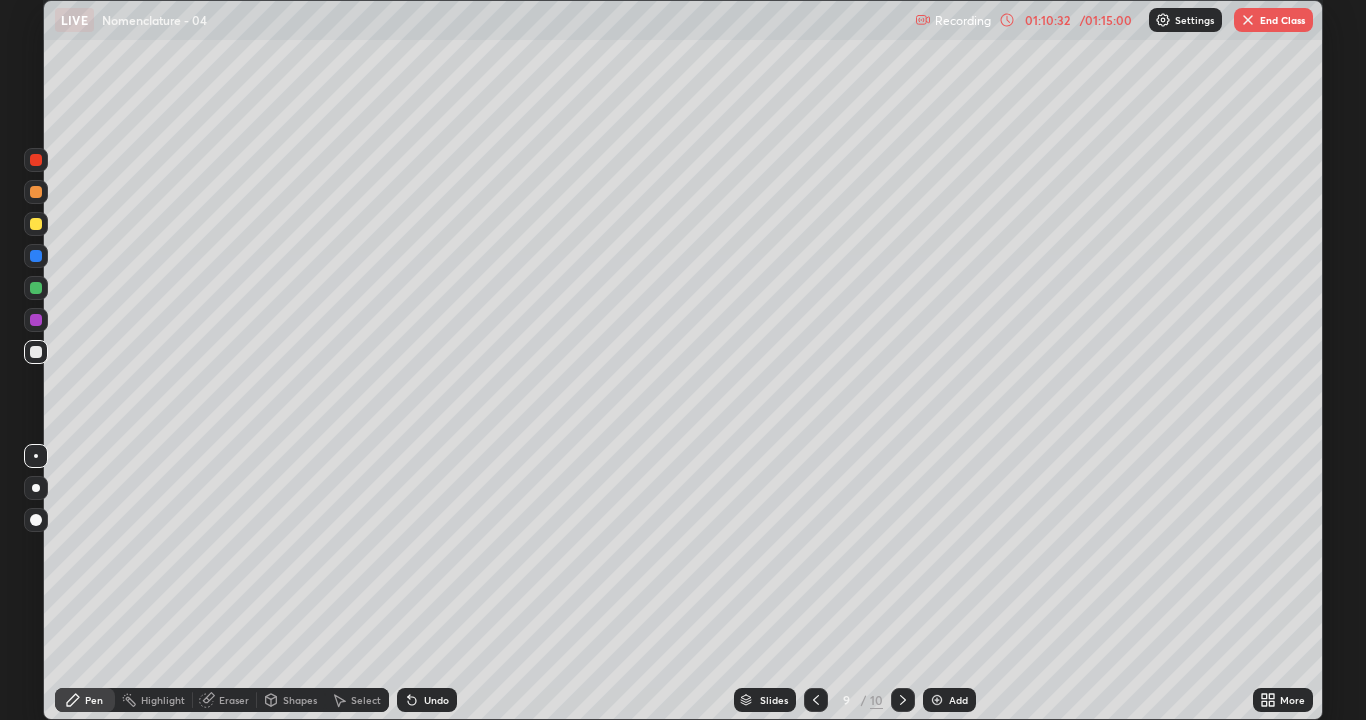 click at bounding box center [937, 700] 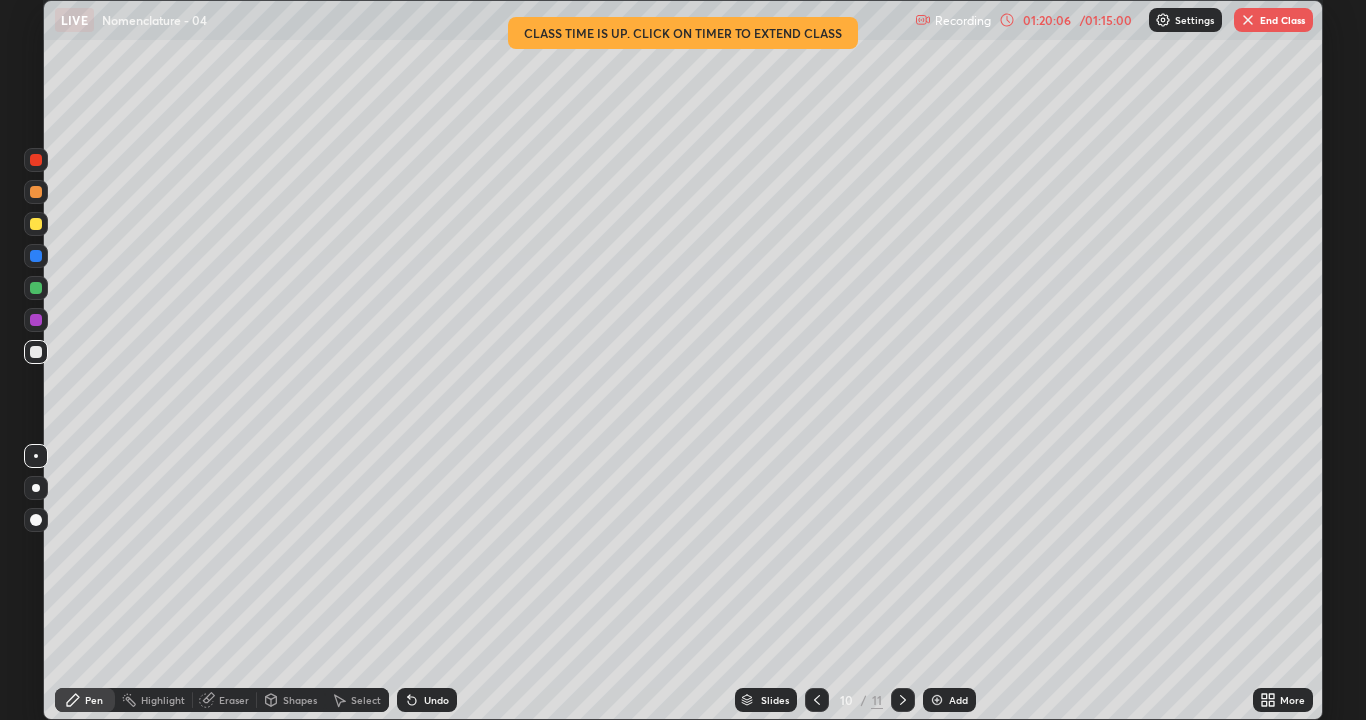 click on "End Class" at bounding box center (1273, 20) 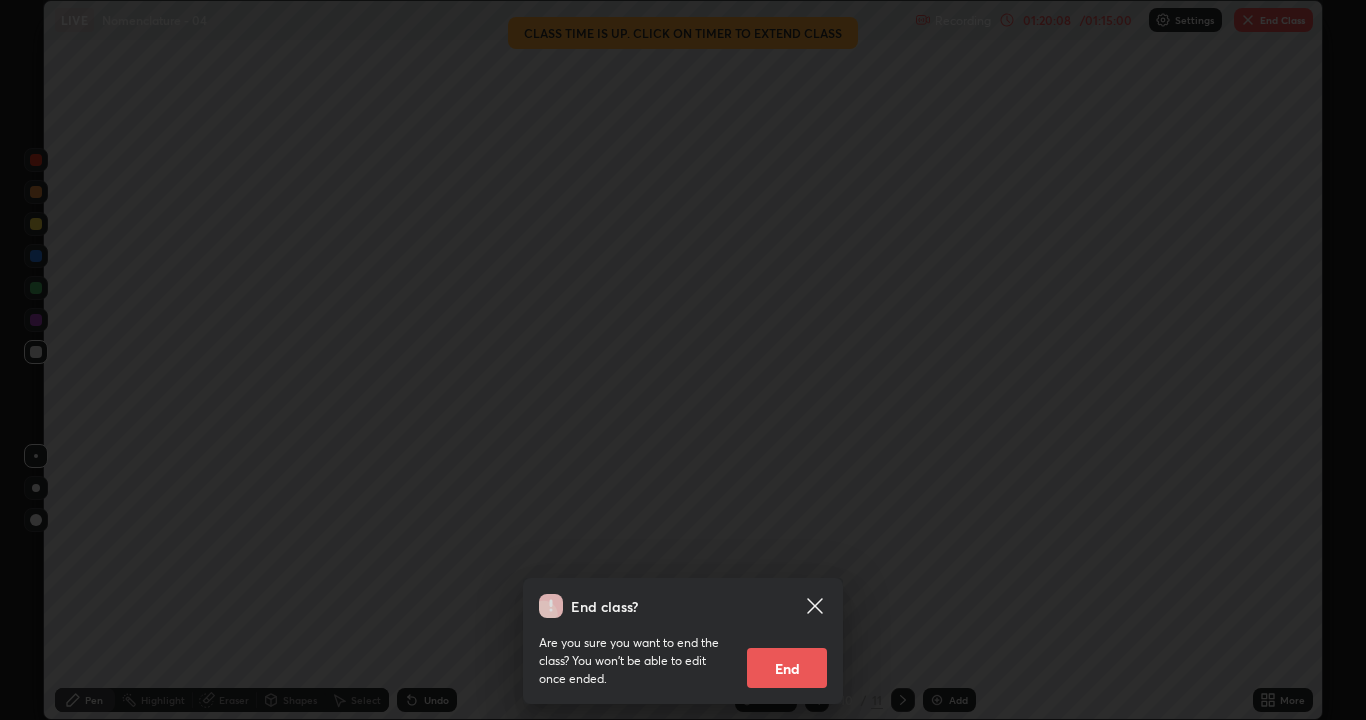 click on "End" at bounding box center [787, 668] 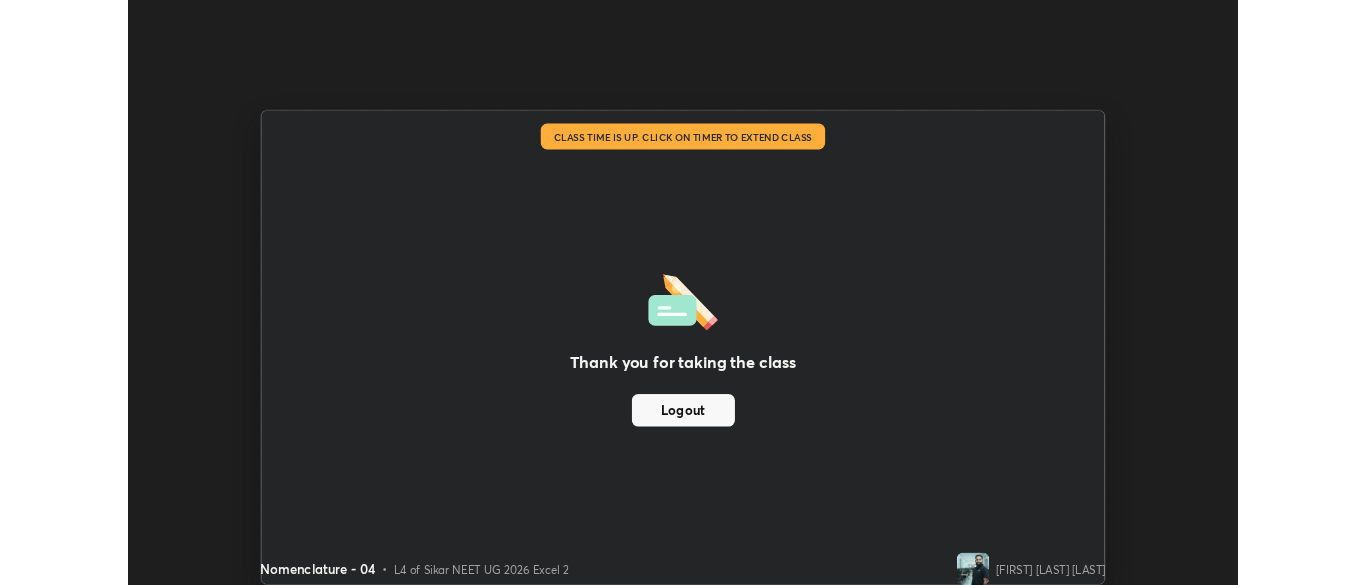 scroll, scrollTop: 585, scrollLeft: 1366, axis: both 